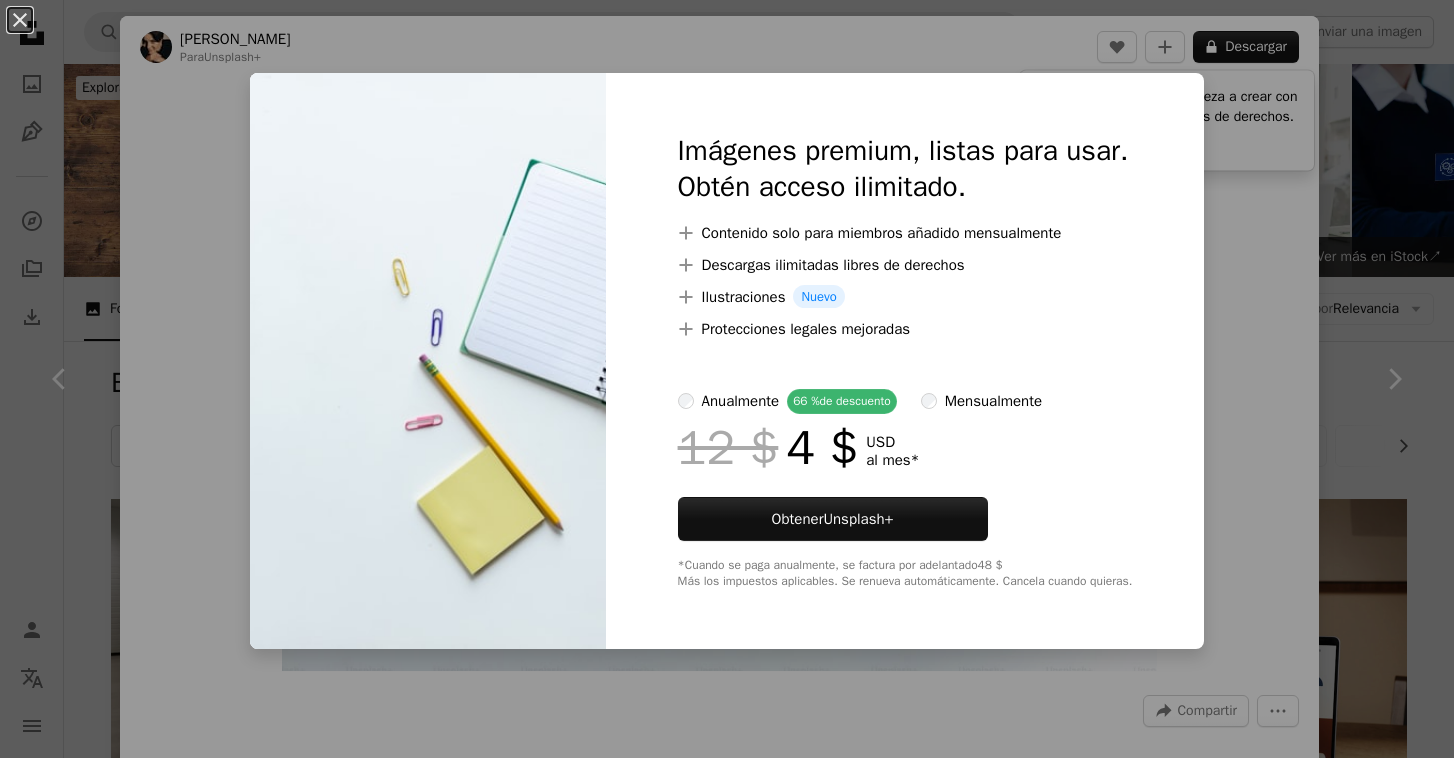 scroll, scrollTop: 6096, scrollLeft: 0, axis: vertical 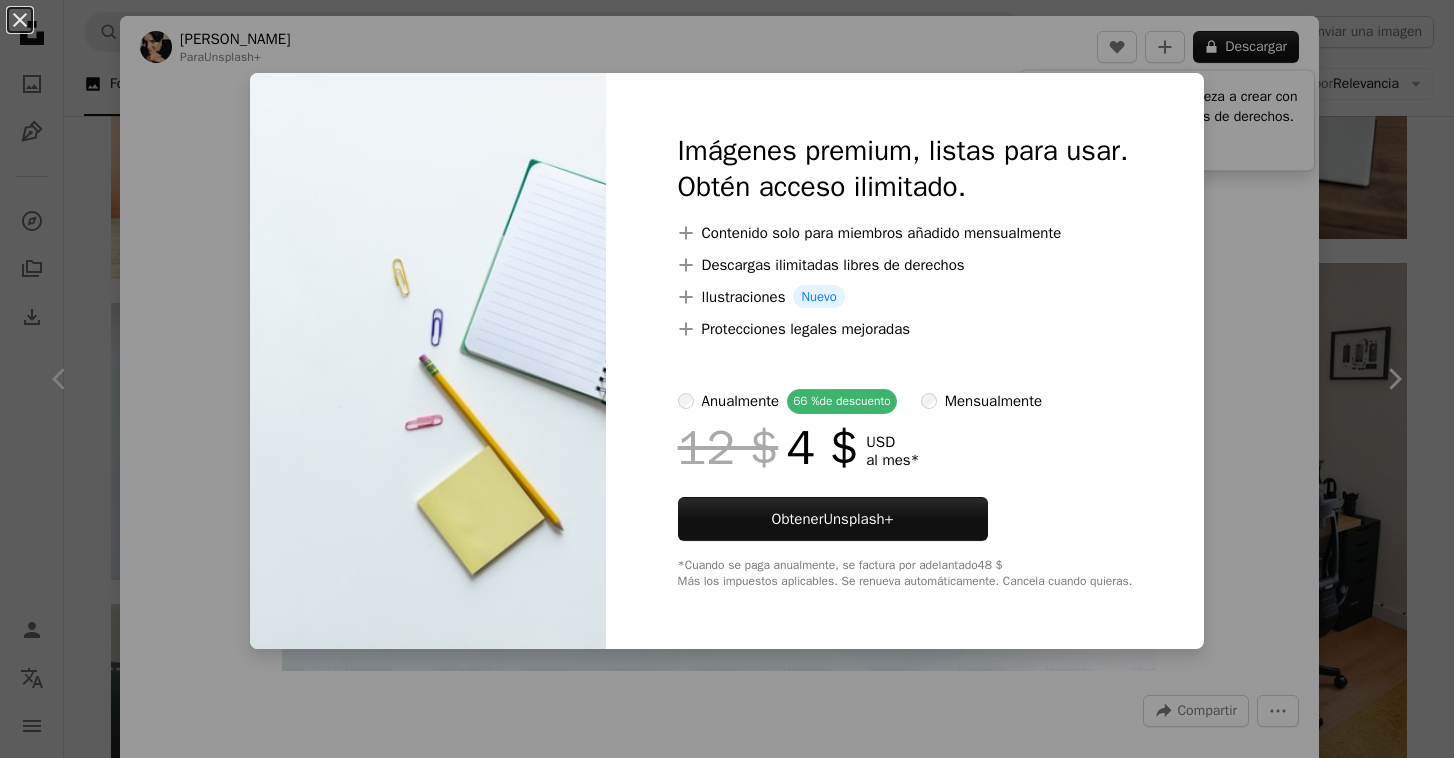 click on "An X shape Imágenes premium, listas para usar. Obtén acceso ilimitado. A plus sign Contenido solo para miembros añadido mensualmente A plus sign Descargas ilimitadas libres de derechos A plus sign Ilustraciones  Nuevo A plus sign Protecciones legales mejoradas anualmente 66 %  de descuento mensualmente 12 $   4 $ USD al mes * Obtener  Unsplash+ *Cuando se paga anualmente, se factura por adelantado  48 $ Más los impuestos aplicables. Se renueva automáticamente. Cancela cuando quieras." at bounding box center [727, 379] 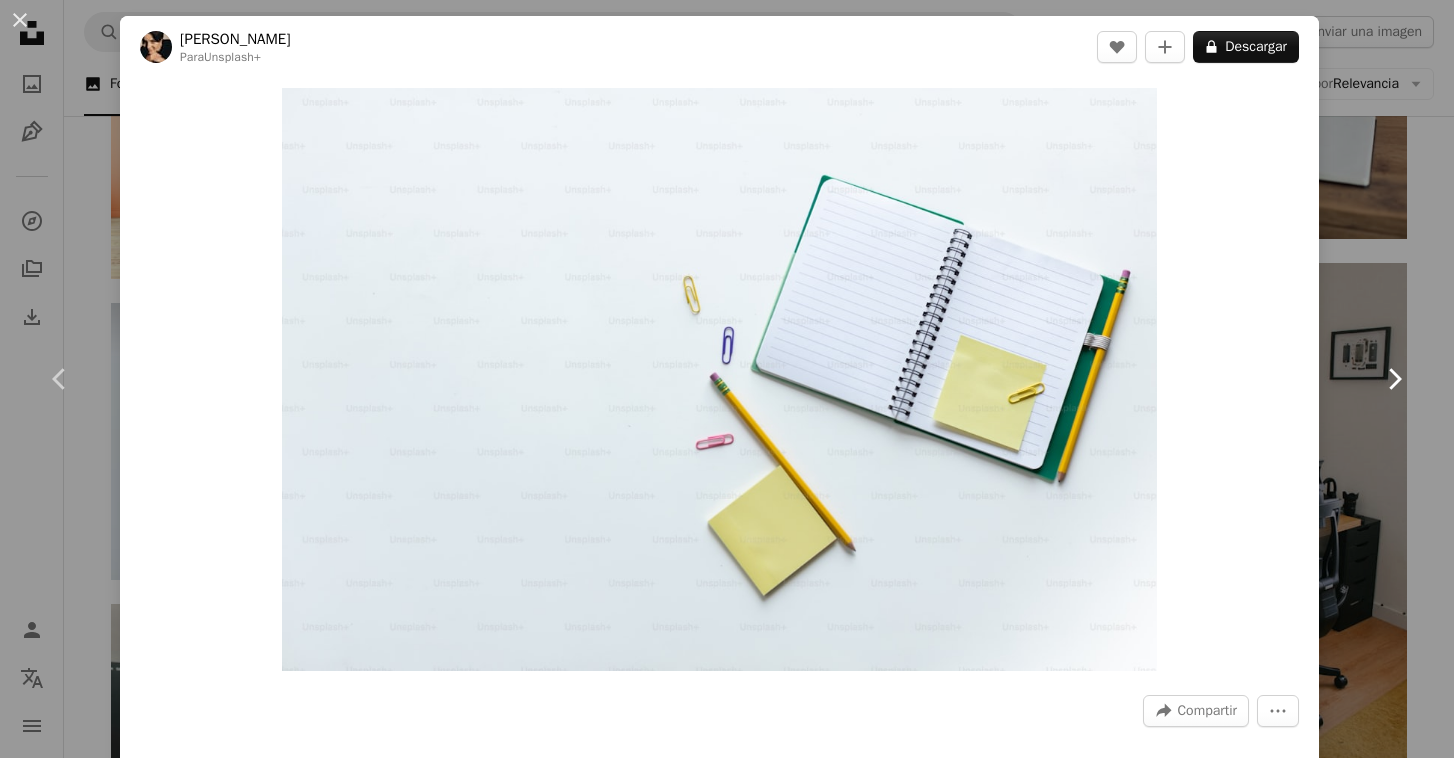 click on "Chevron right" at bounding box center (1394, 379) 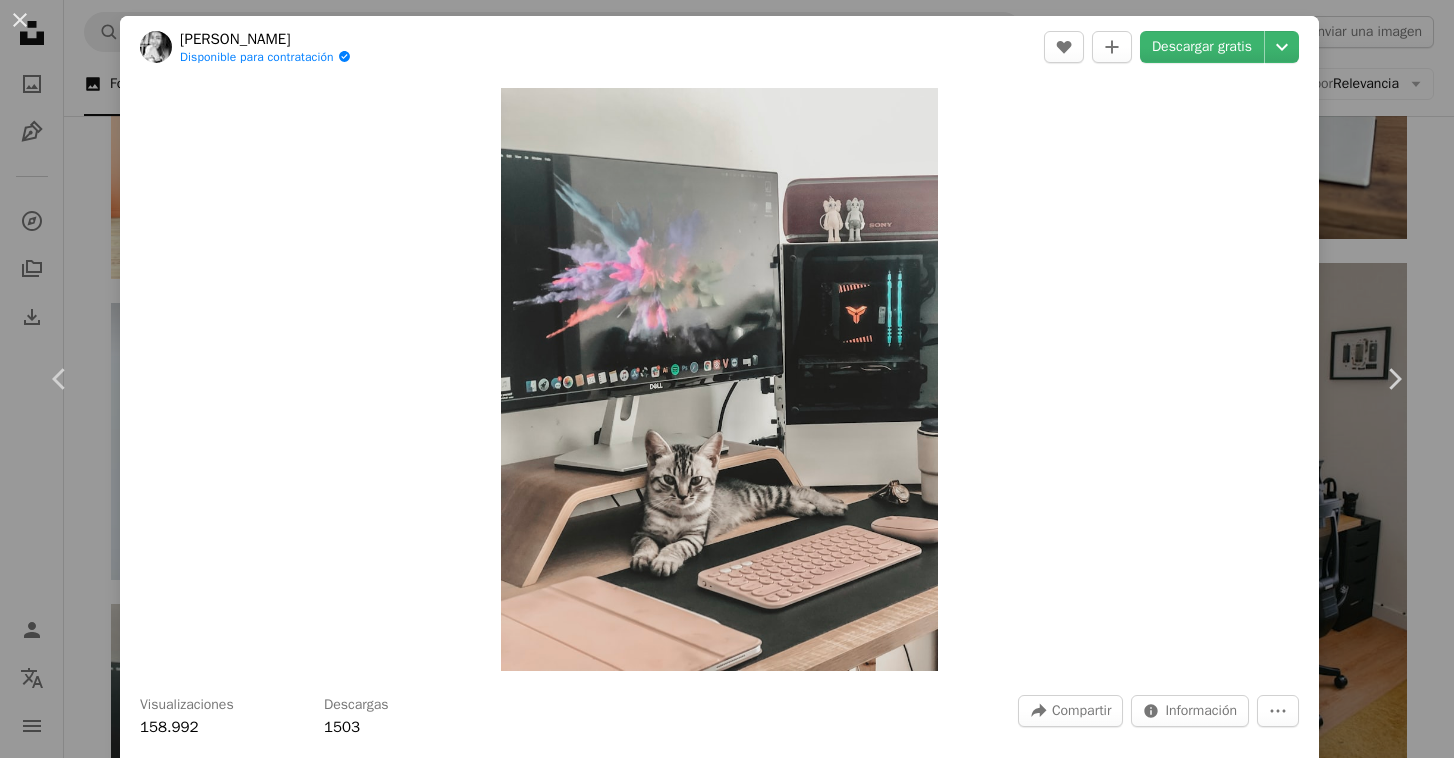 click on "An X shape Chevron left Chevron right [PERSON_NAME] Disponible para contratación A checkmark inside of a circle A heart A plus sign Descargar gratis Chevron down Zoom in Visualizaciones 158.992 Descargas 1503 A forward-right arrow Compartir Info icon Información More Actions Calendar outlined Publicado el  26 de junio de 2021 Camera Apple, iPhone 8 Plus Safety Uso gratuito bajo la  Licencia Unsplash gato escritorio área de trabajo Trabajar desde casa Escritorio de trabajo animal ordenador gris Mueble mesa mascota teclado electrónica pantalla televisión teclado monitor mamífero hardware Monitor Imágenes de dominio público Explora imágenes premium relacionadas en iStock  |  Ahorra un 20 % con el código UNSPLASH20 Ver más en iStock  ↗ Imágenes relacionadas A heart A plus sign [PERSON_NAME] Disponible para contratación A checkmark inside of a circle Arrow pointing down Plus sign for Unsplash+ A heart A plus sign [PERSON_NAME] Para  Unsplash+ A lock Descargar A heart A plus sign [PERSON_NAME] heart AltumCode" at bounding box center [727, 379] 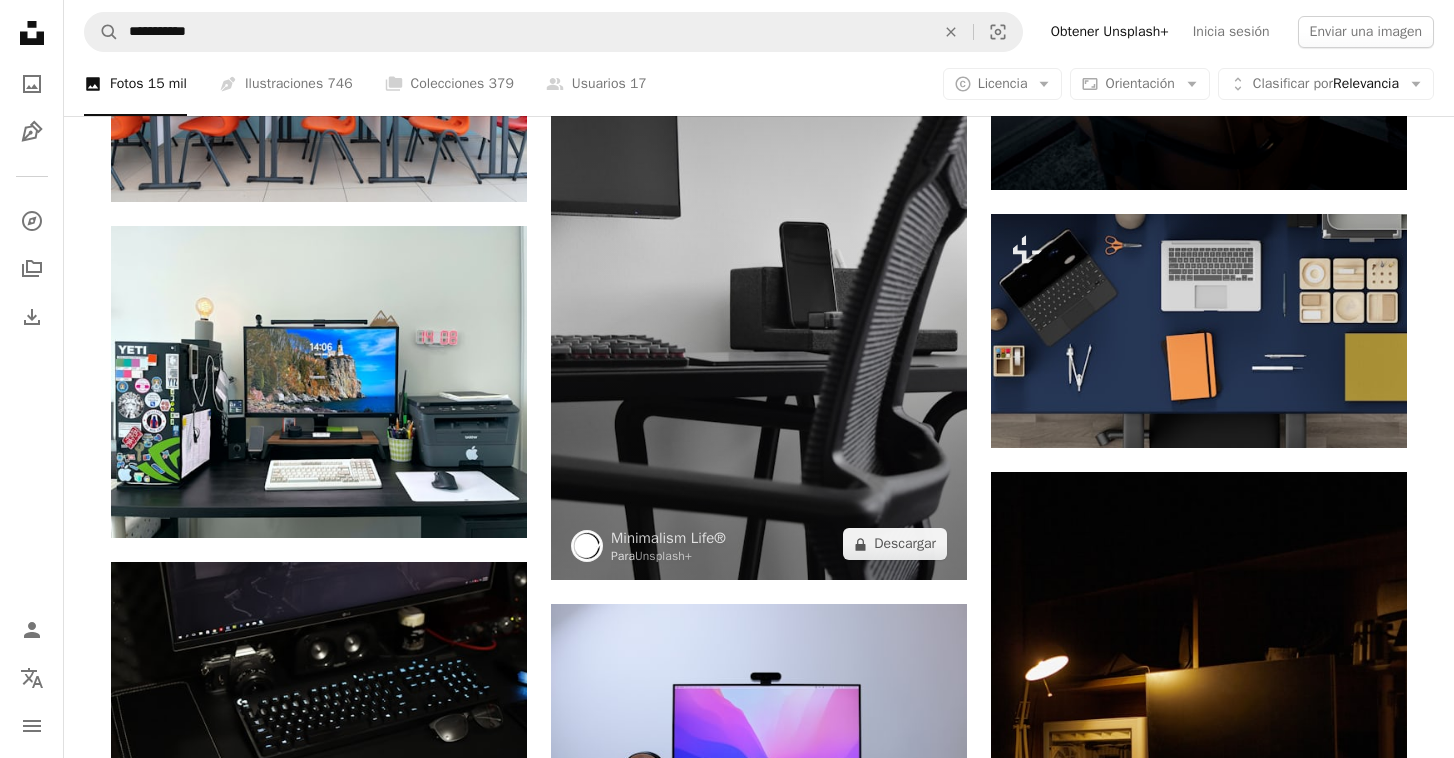 scroll, scrollTop: 30404, scrollLeft: 0, axis: vertical 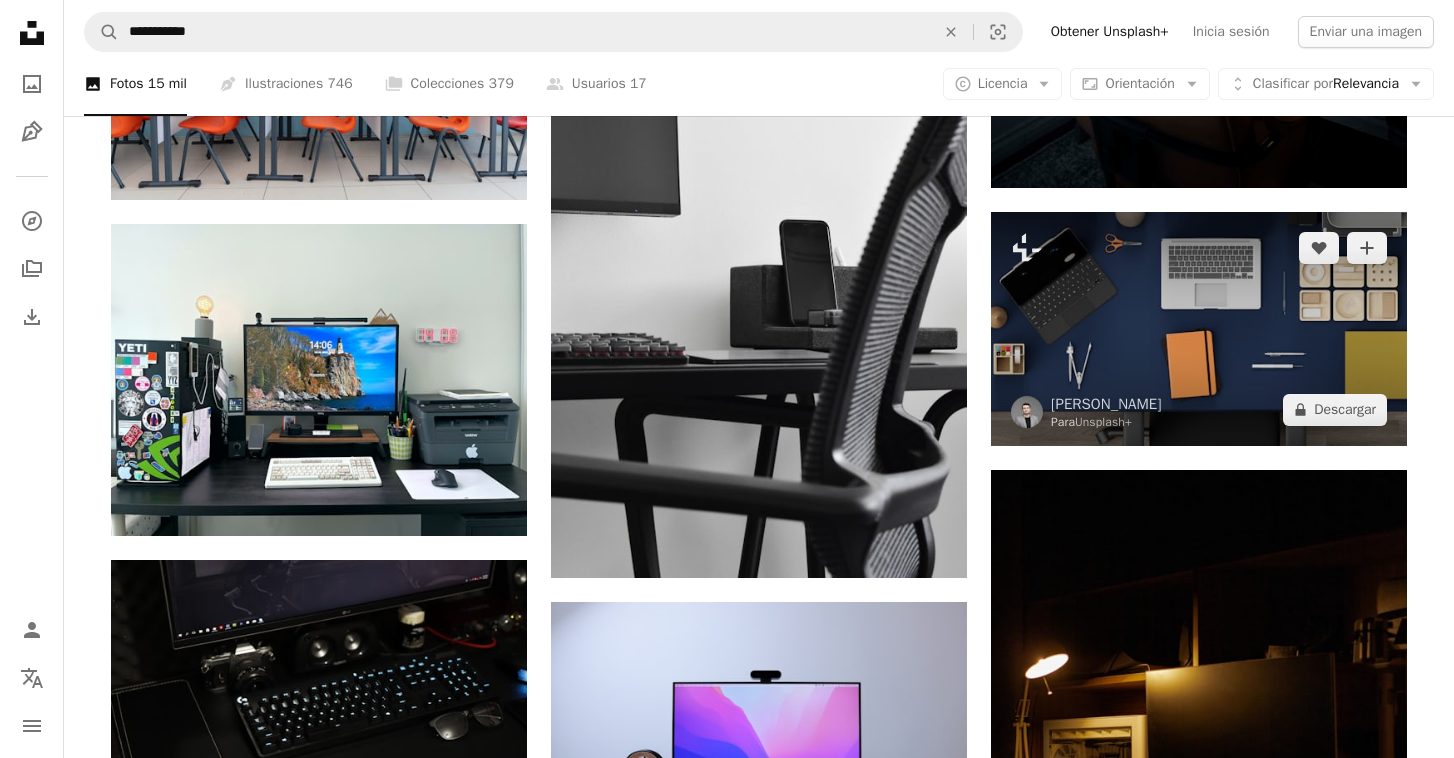 click at bounding box center [1199, 329] 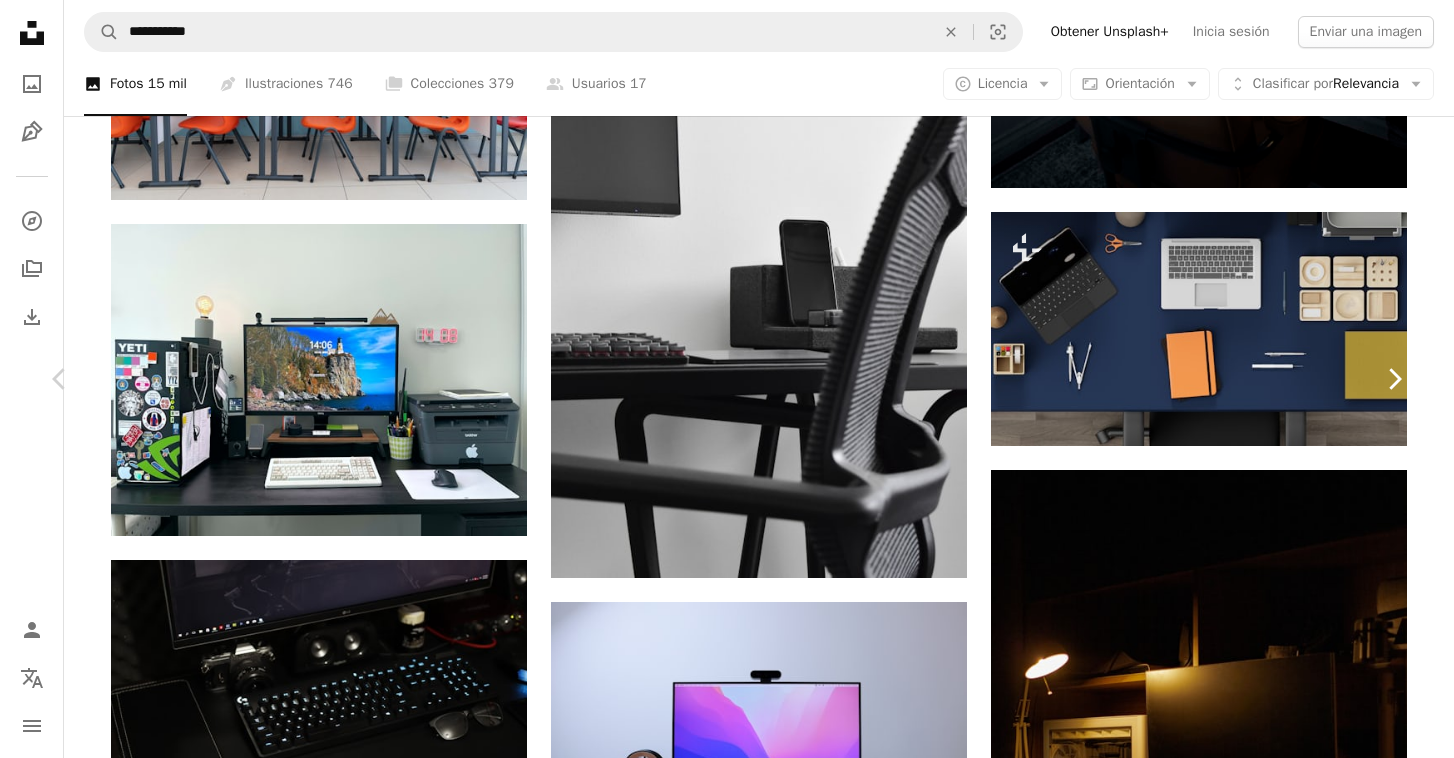 click on "Chevron right" at bounding box center [1394, 379] 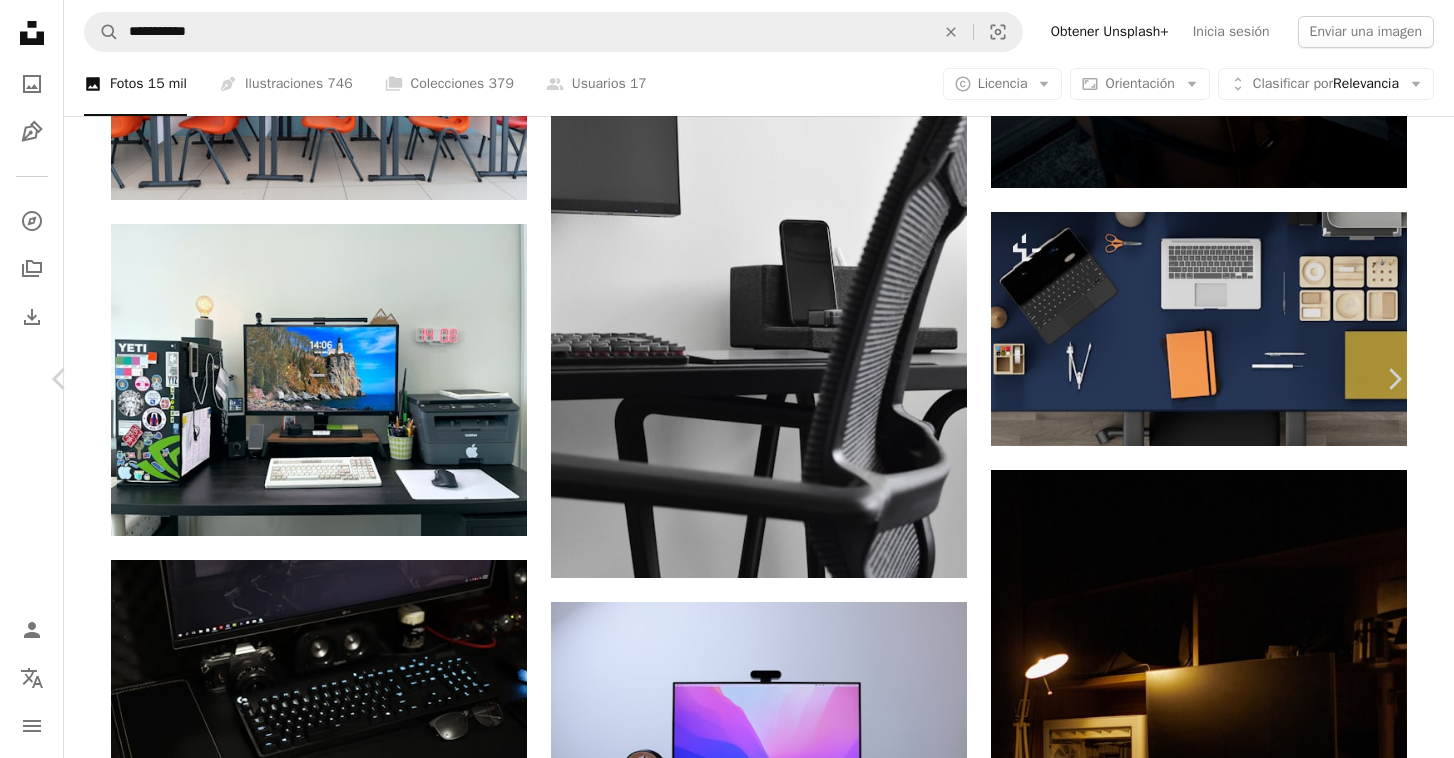 click on "An X shape Chevron left Chevron right [PERSON_NAME] Disponible para contratación A checkmark inside of a circle A heart A plus sign Descargar gratis Chevron down Zoom in Visualizaciones 252.610 Descargas 1618 Presentado en Negocios y Trabajo A forward-right arrow Compartir Info icon Información More Actions Calendar outlined Publicado el  26 [PERSON_NAME] de 2021 Camera SONY, ILCE-6000 Safety Uso gratuito bajo la  Licencia Unsplash negocio Bmw escritorio iPad ordenador Teléfono Mueble mesa teléfono móvil teclado electrónica pantalla teclado monitor teléfono celular hardware Monitor Hardware informático pantalla LCD Imágenes gratuitas Explora imágenes premium relacionadas en iStock  |  Ahorra un 20 % con el código UNSPLASH20 Ver más en iStock  ↗ Imágenes relacionadas A heart A plus sign [PERSON_NAME] Gocman Disponible para contratación A checkmark inside of a circle Arrow pointing down Plus sign for Unsplash+ A heart A plus sign [PERSON_NAME] Para  Unsplash+ A lock Descargar A heart A plus sign Para" at bounding box center (727, 3988) 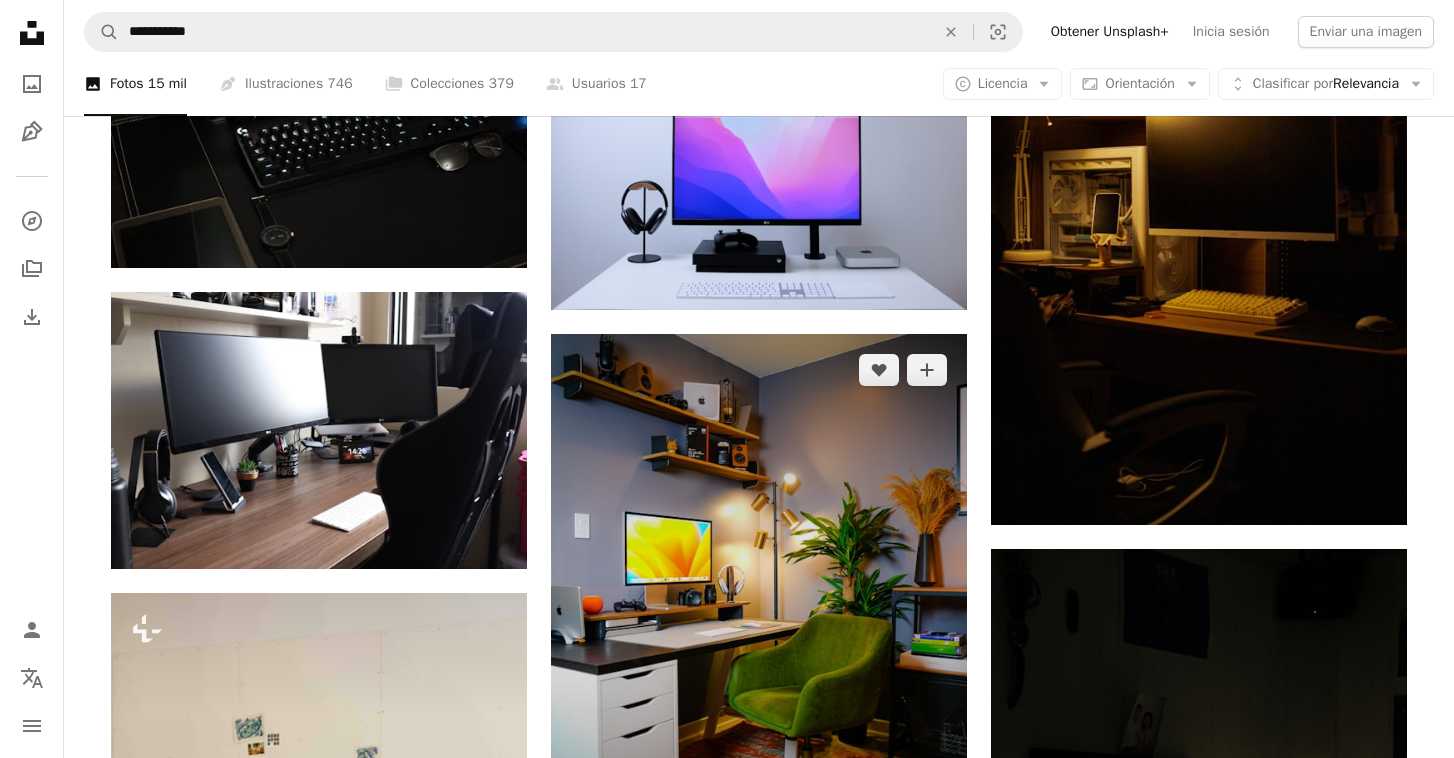 scroll, scrollTop: 31034, scrollLeft: 0, axis: vertical 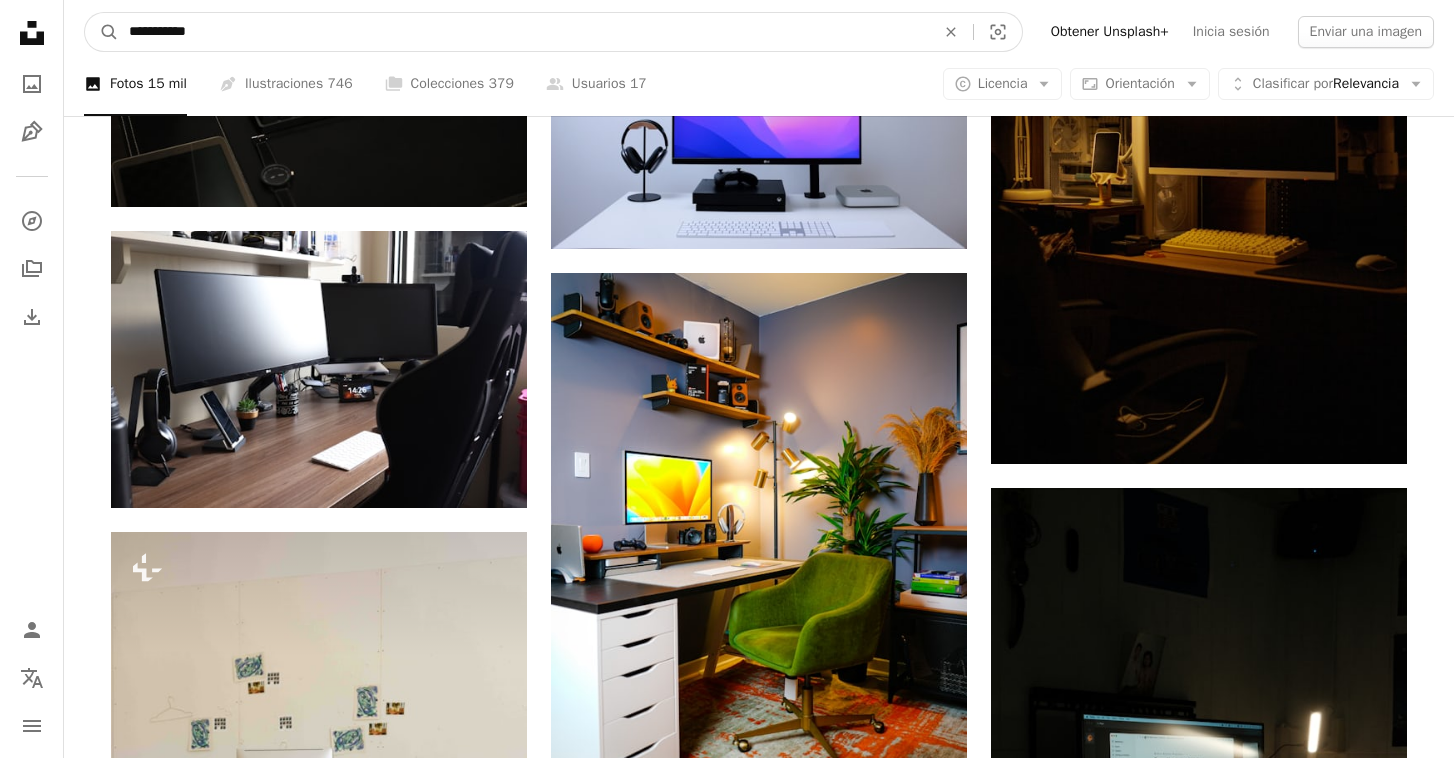 click on "**********" at bounding box center (524, 32) 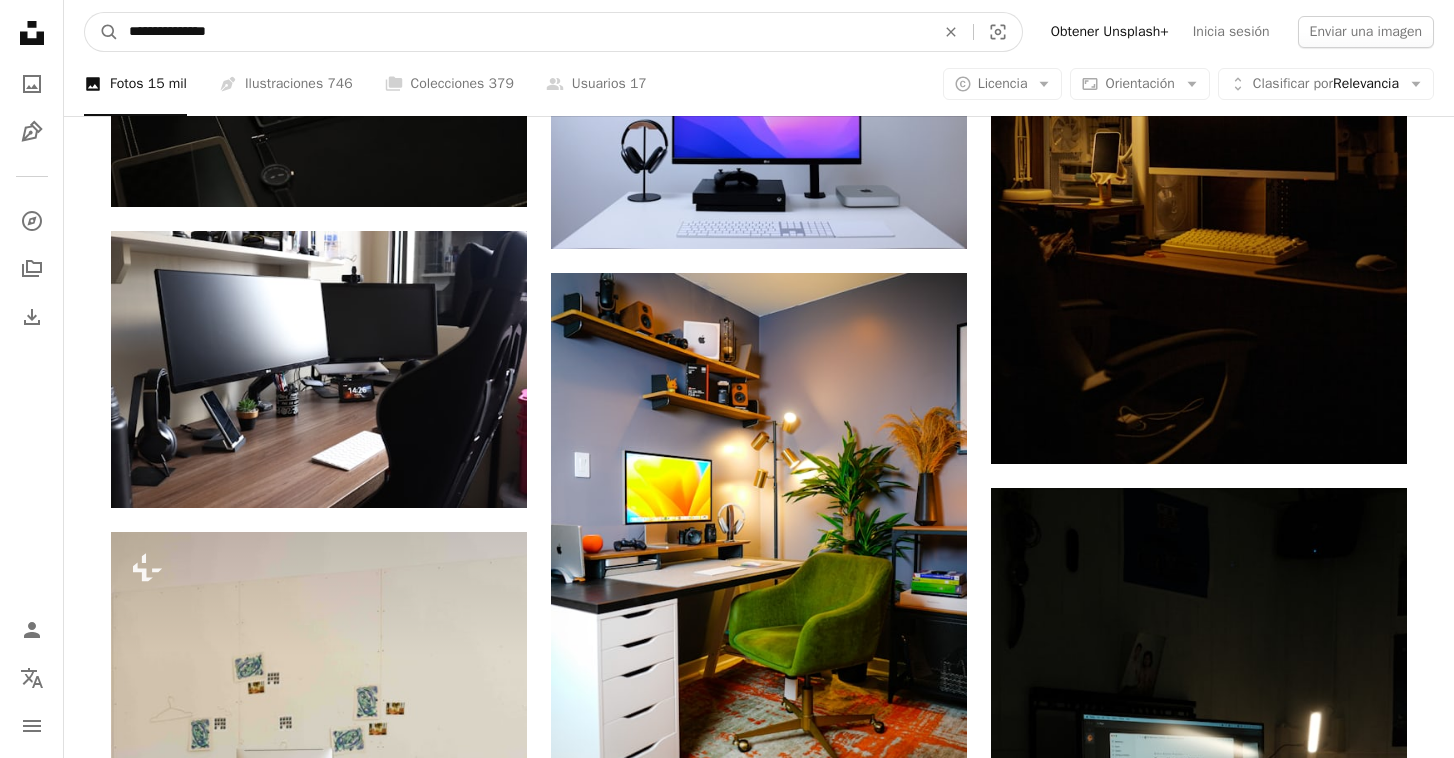 type on "**********" 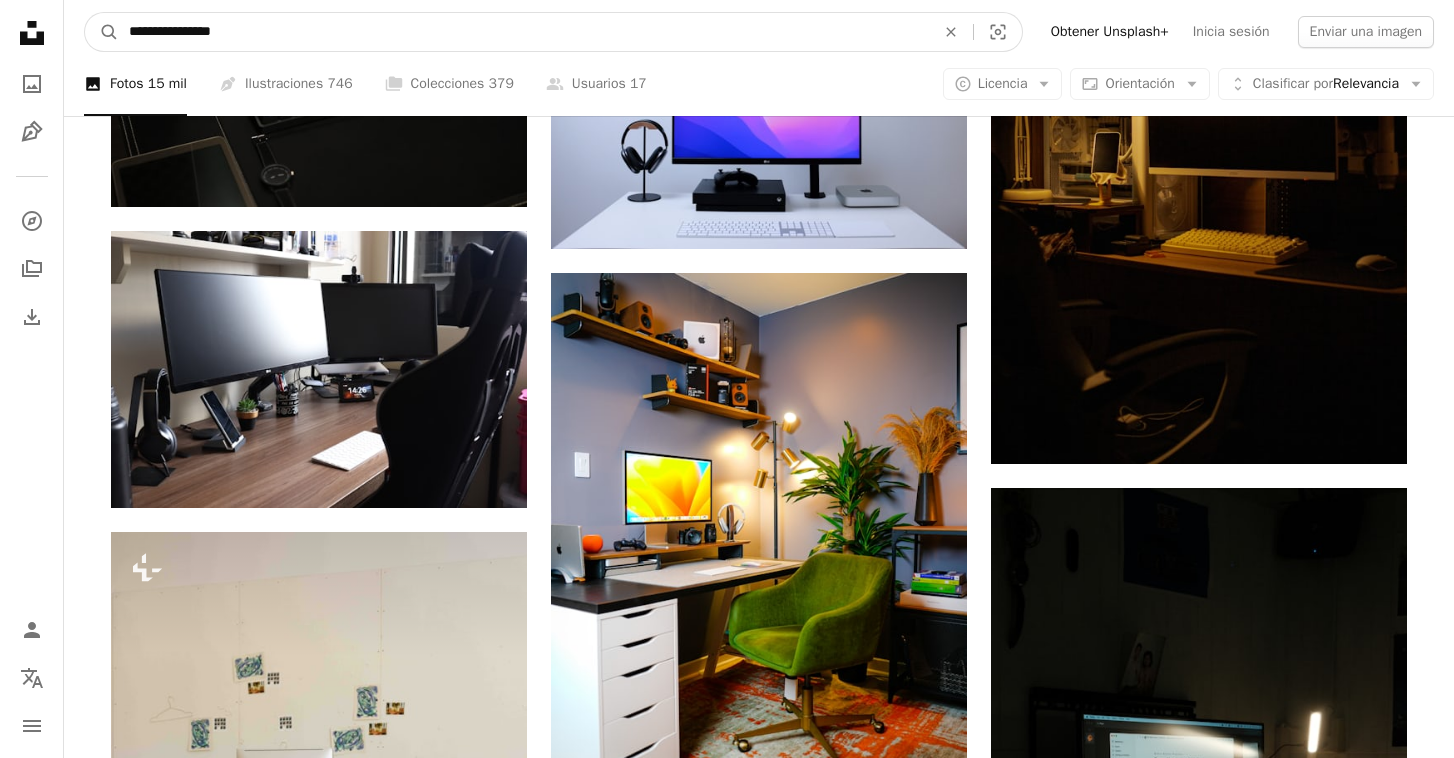 click on "A magnifying glass" at bounding box center (102, 32) 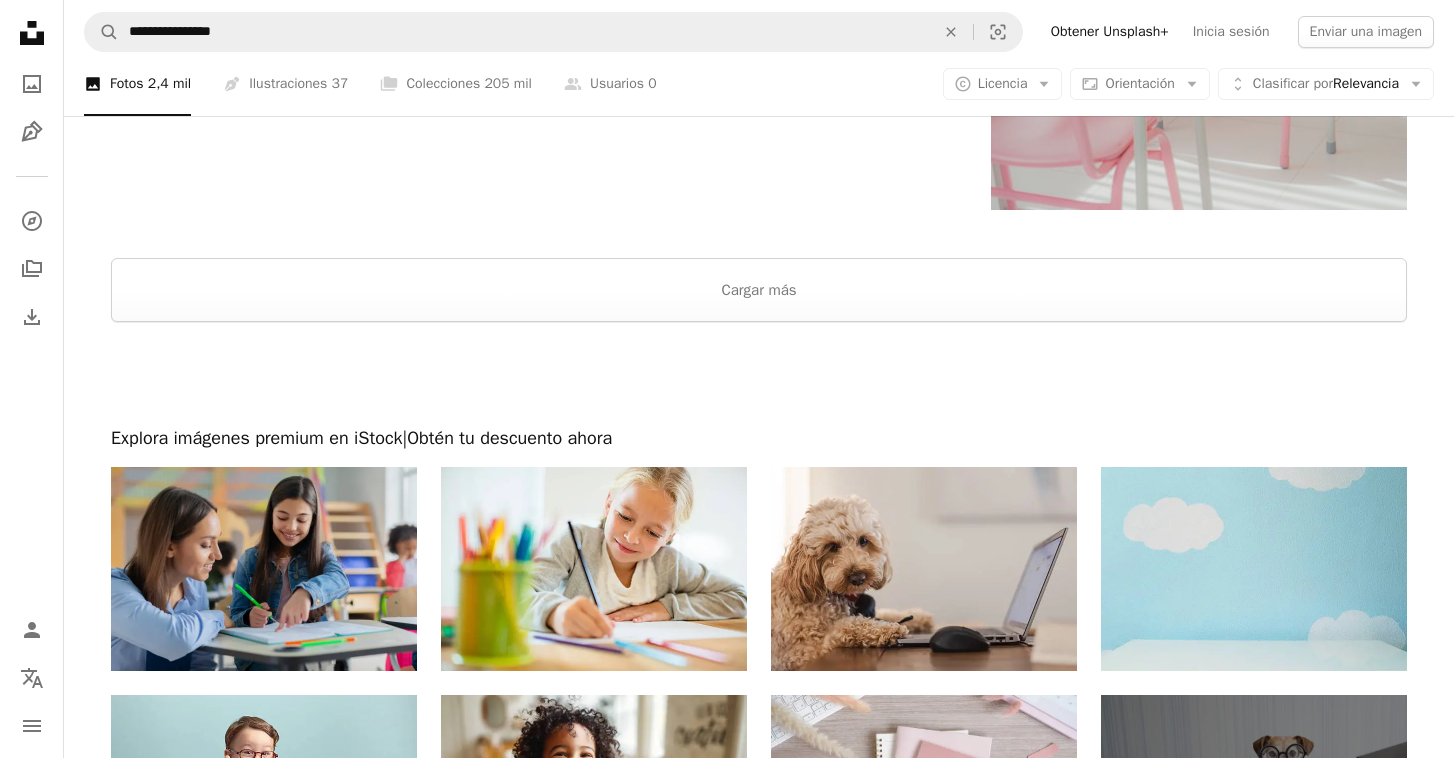 scroll, scrollTop: 3647, scrollLeft: 0, axis: vertical 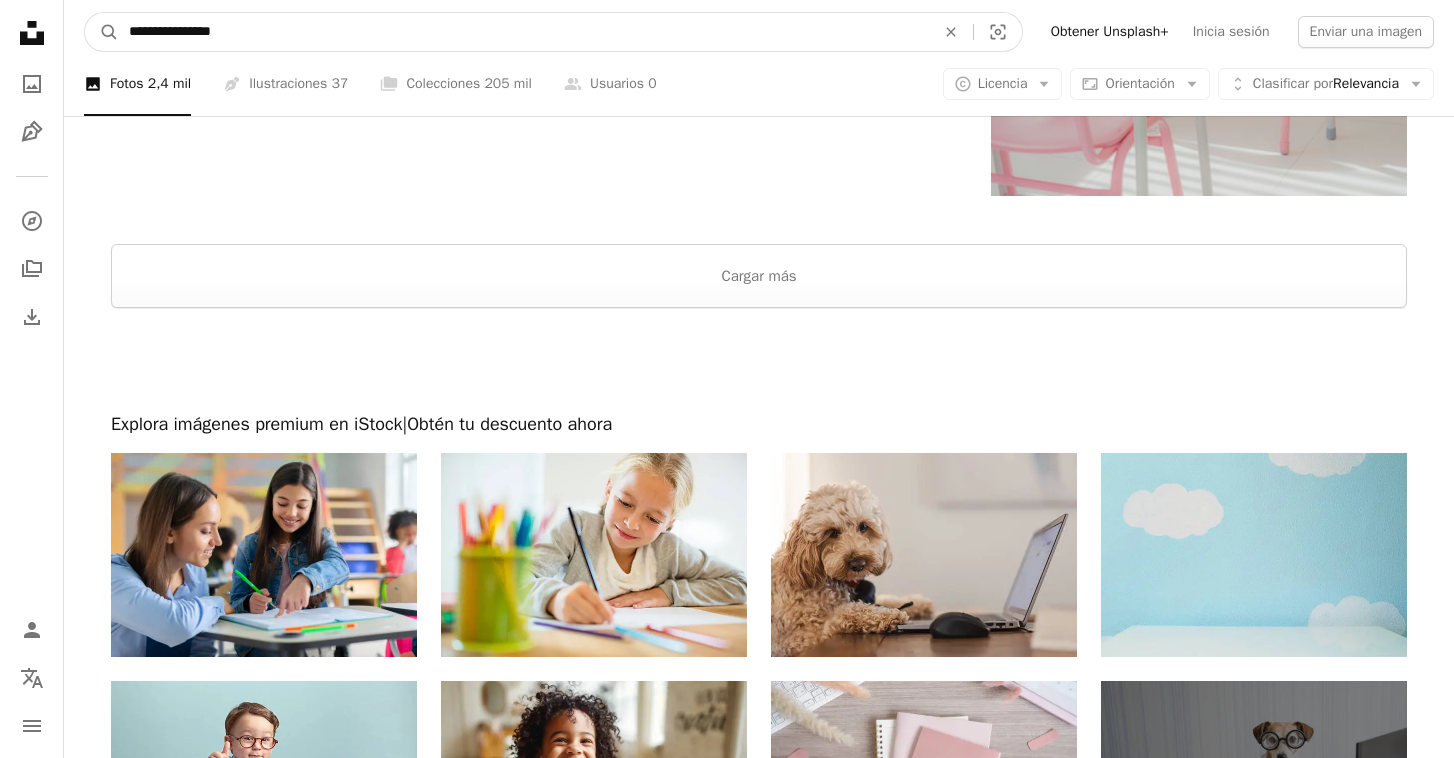 drag, startPoint x: 249, startPoint y: 31, endPoint x: 4, endPoint y: 28, distance: 245.01837 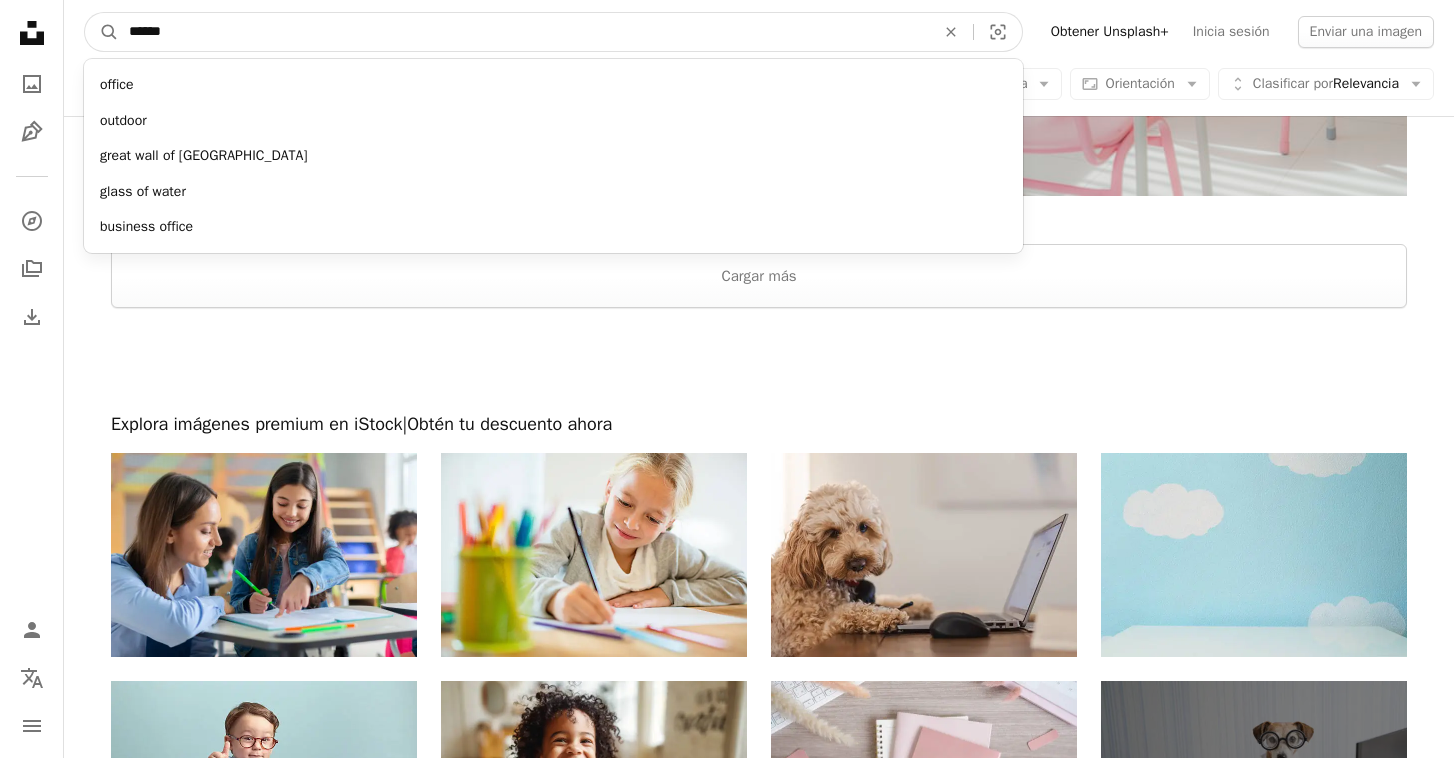 type on "*******" 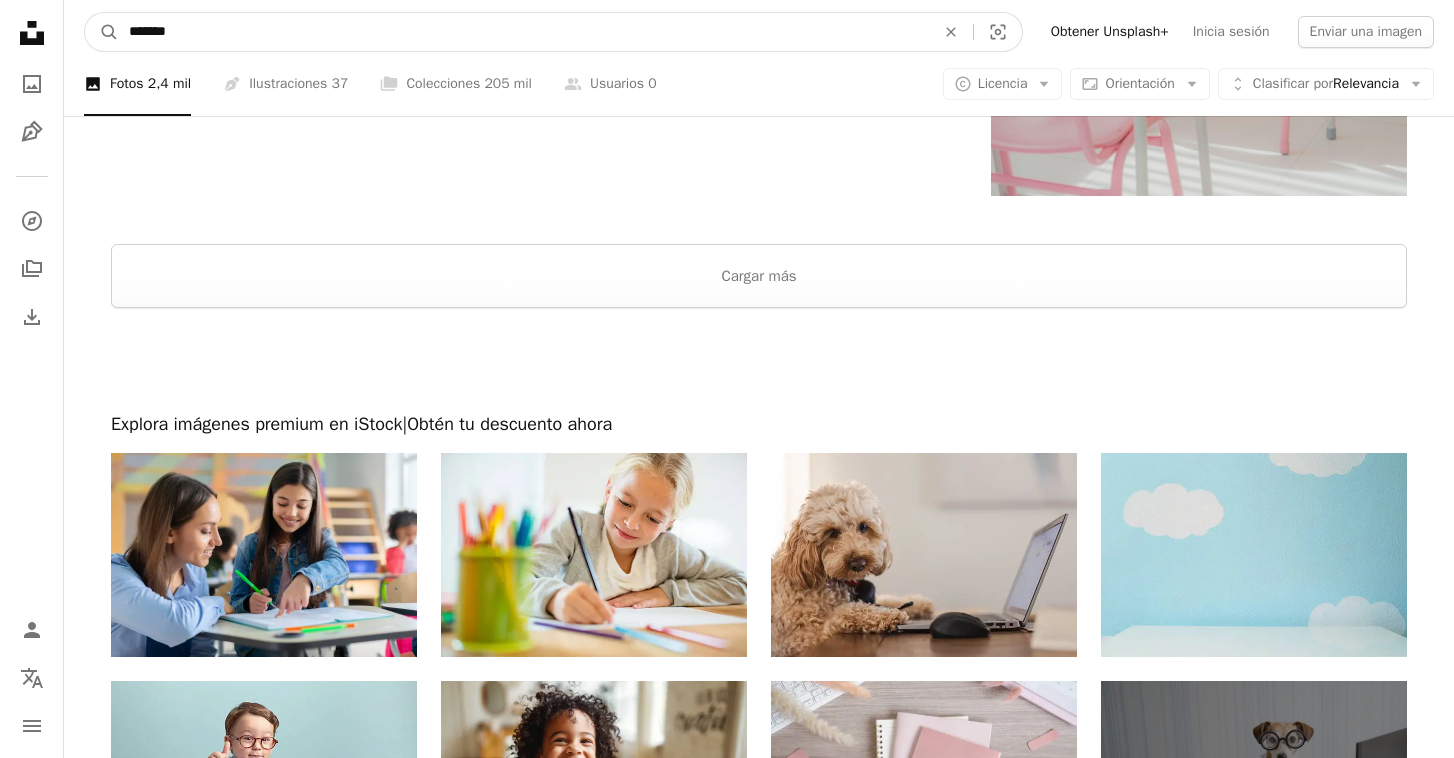 click on "A magnifying glass" at bounding box center [102, 32] 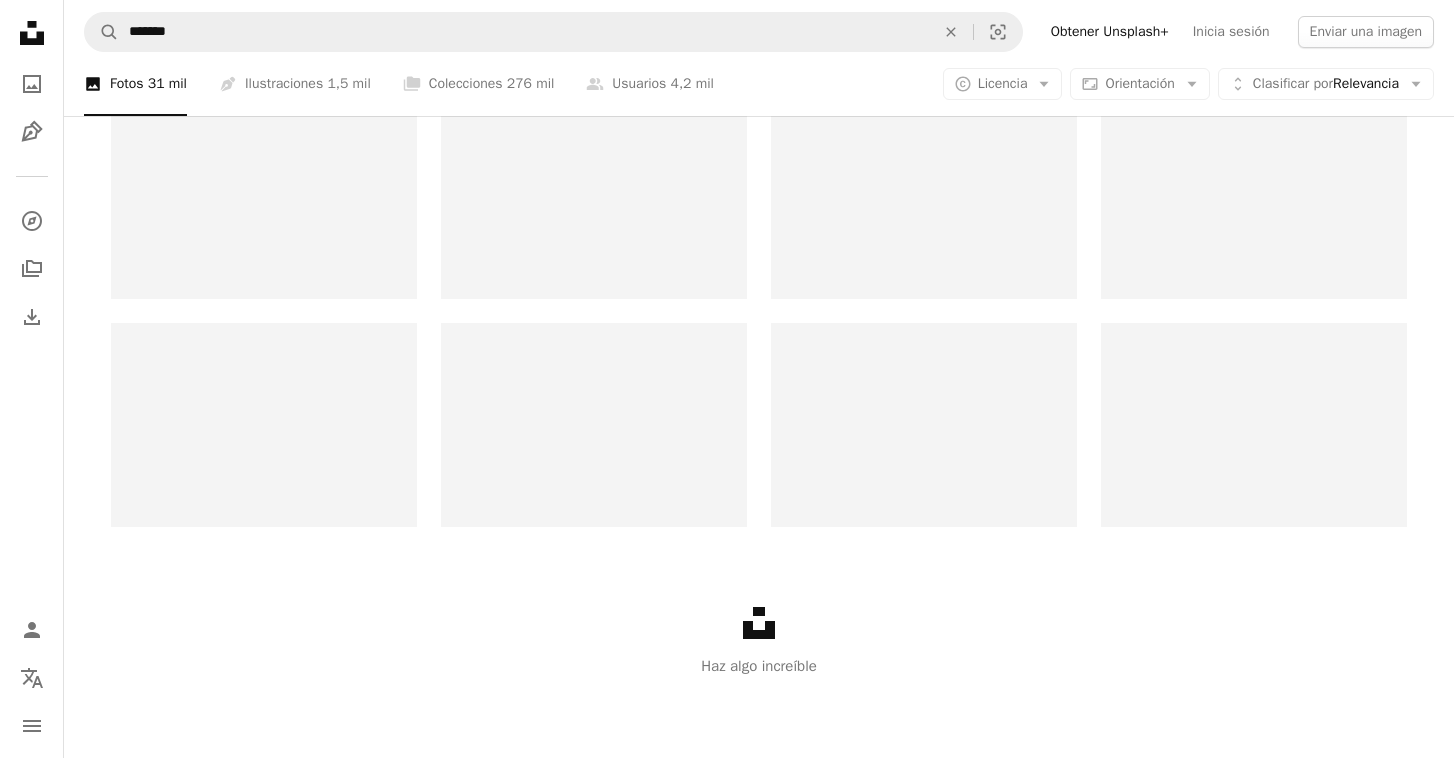 scroll, scrollTop: 0, scrollLeft: 0, axis: both 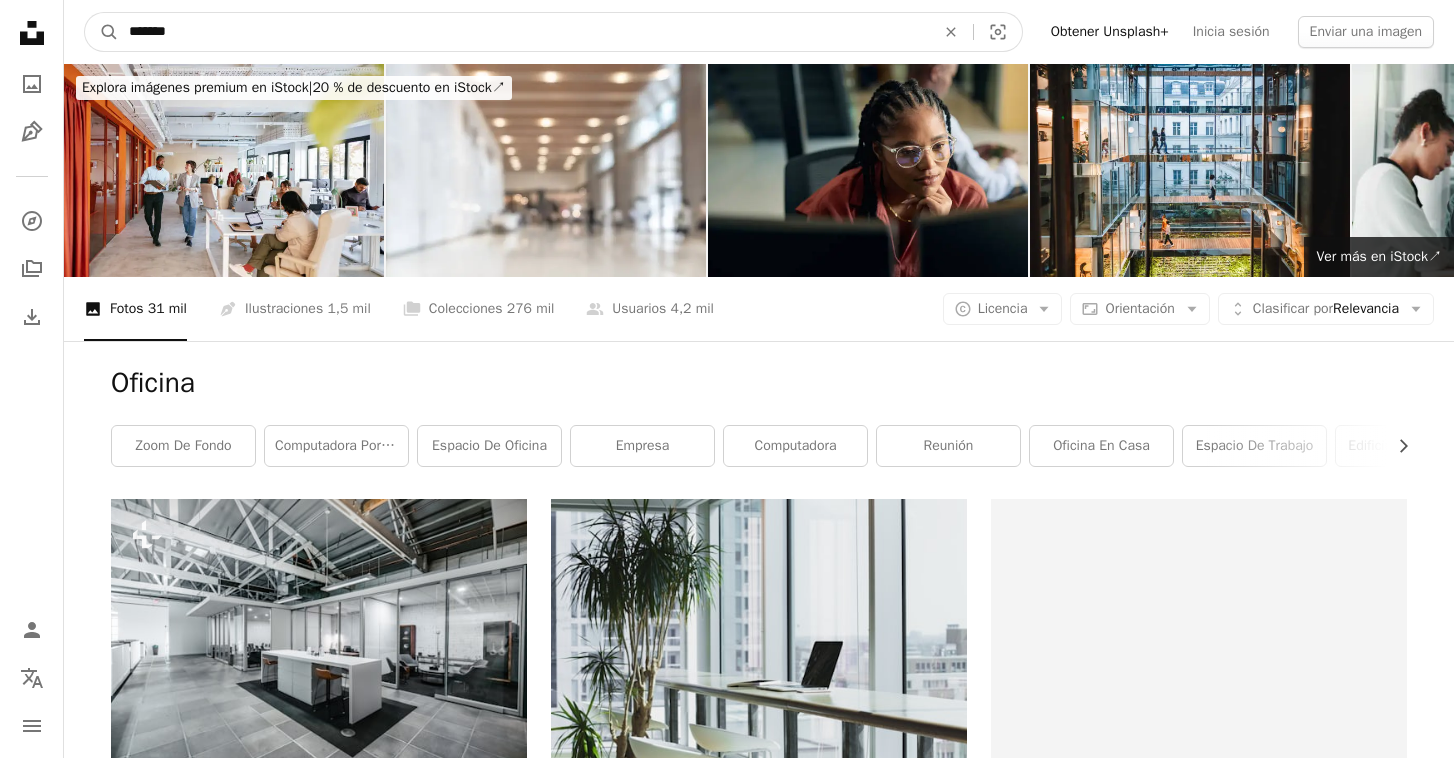drag, startPoint x: 196, startPoint y: 25, endPoint x: -9, endPoint y: 25, distance: 205 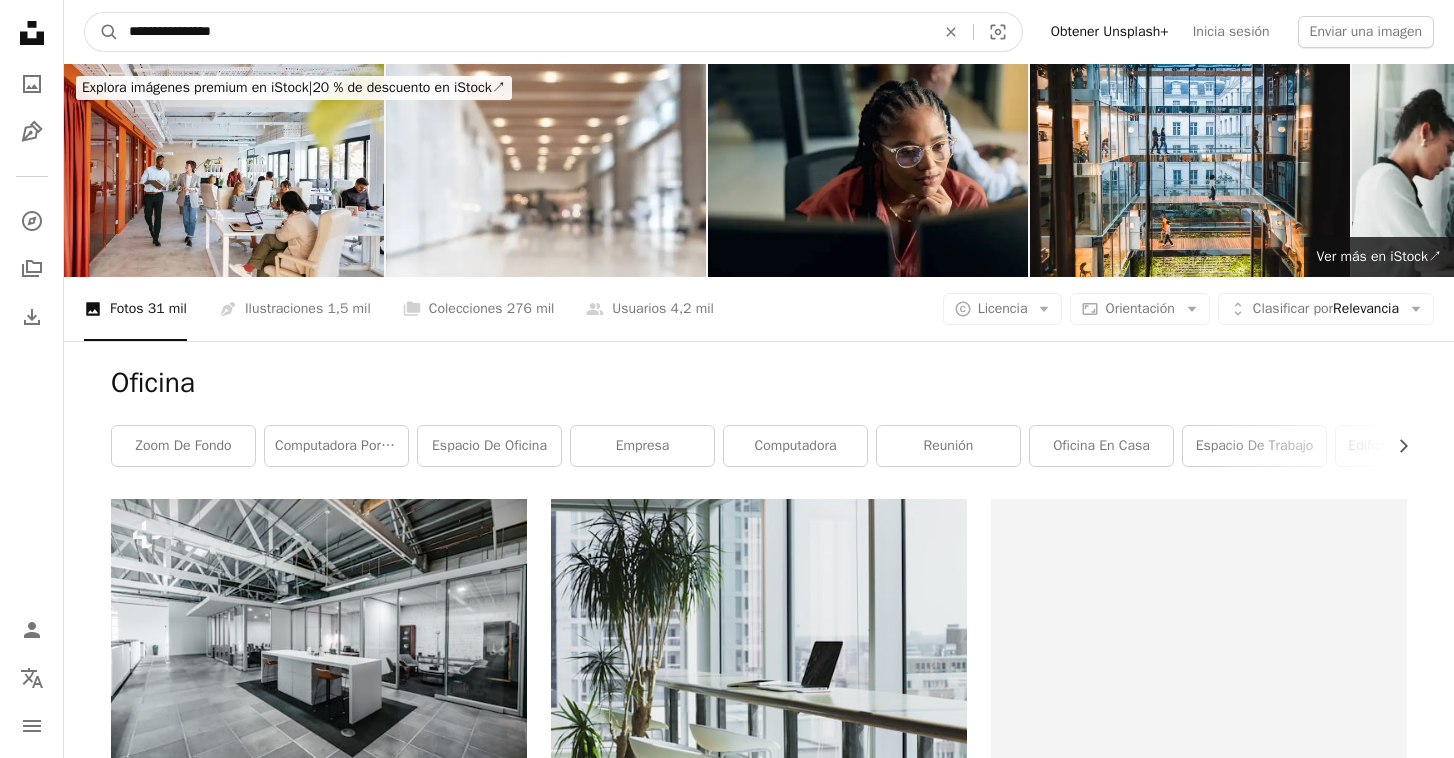 type on "**********" 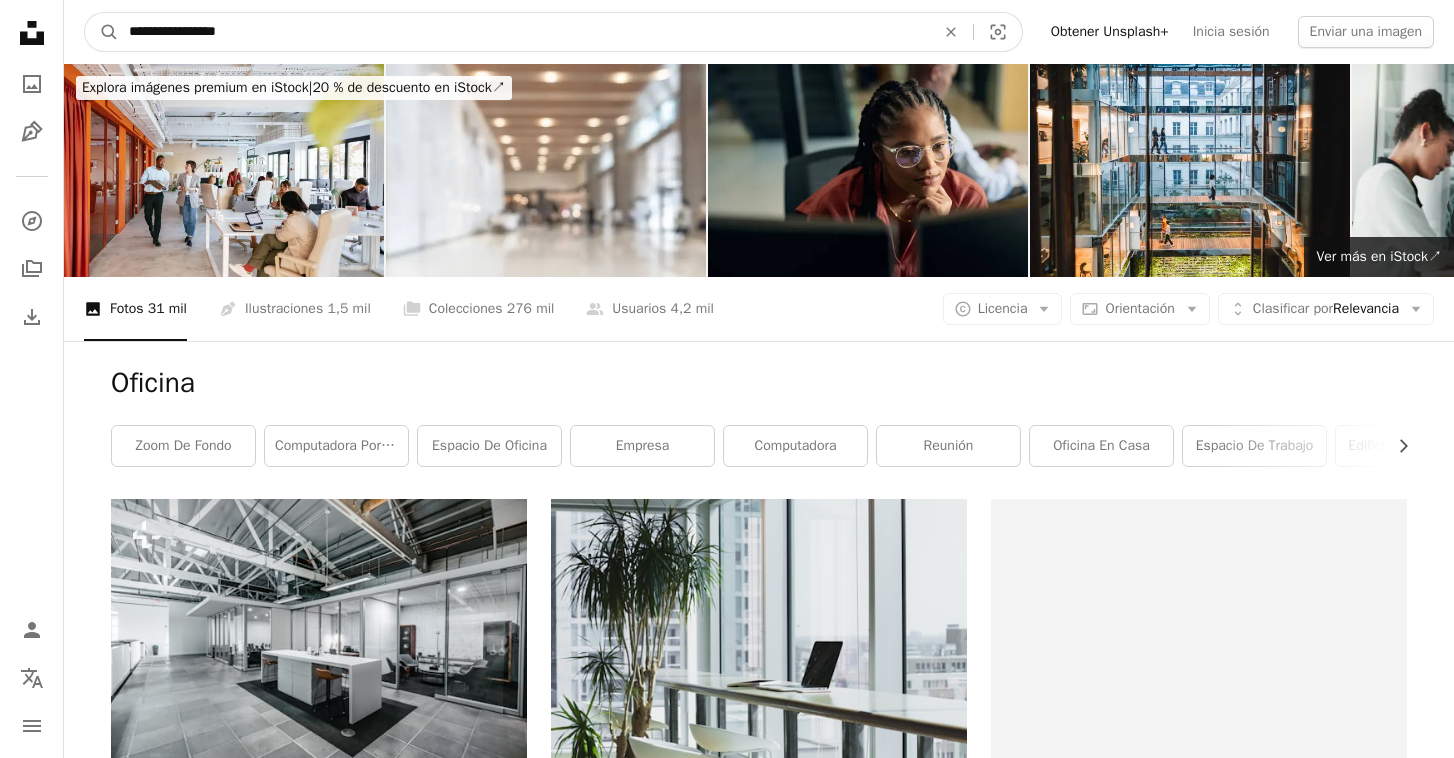 click on "A magnifying glass" at bounding box center [102, 32] 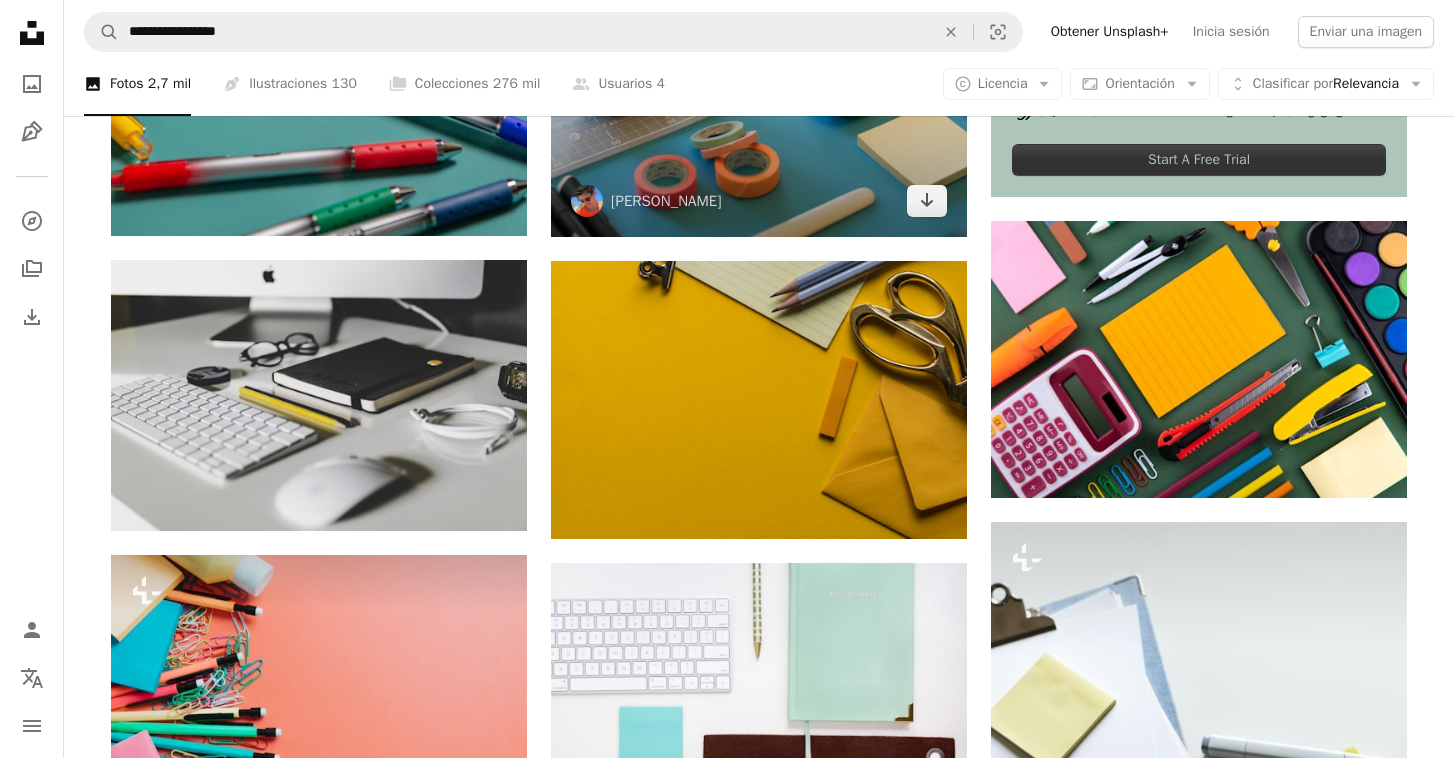 scroll, scrollTop: 843, scrollLeft: 0, axis: vertical 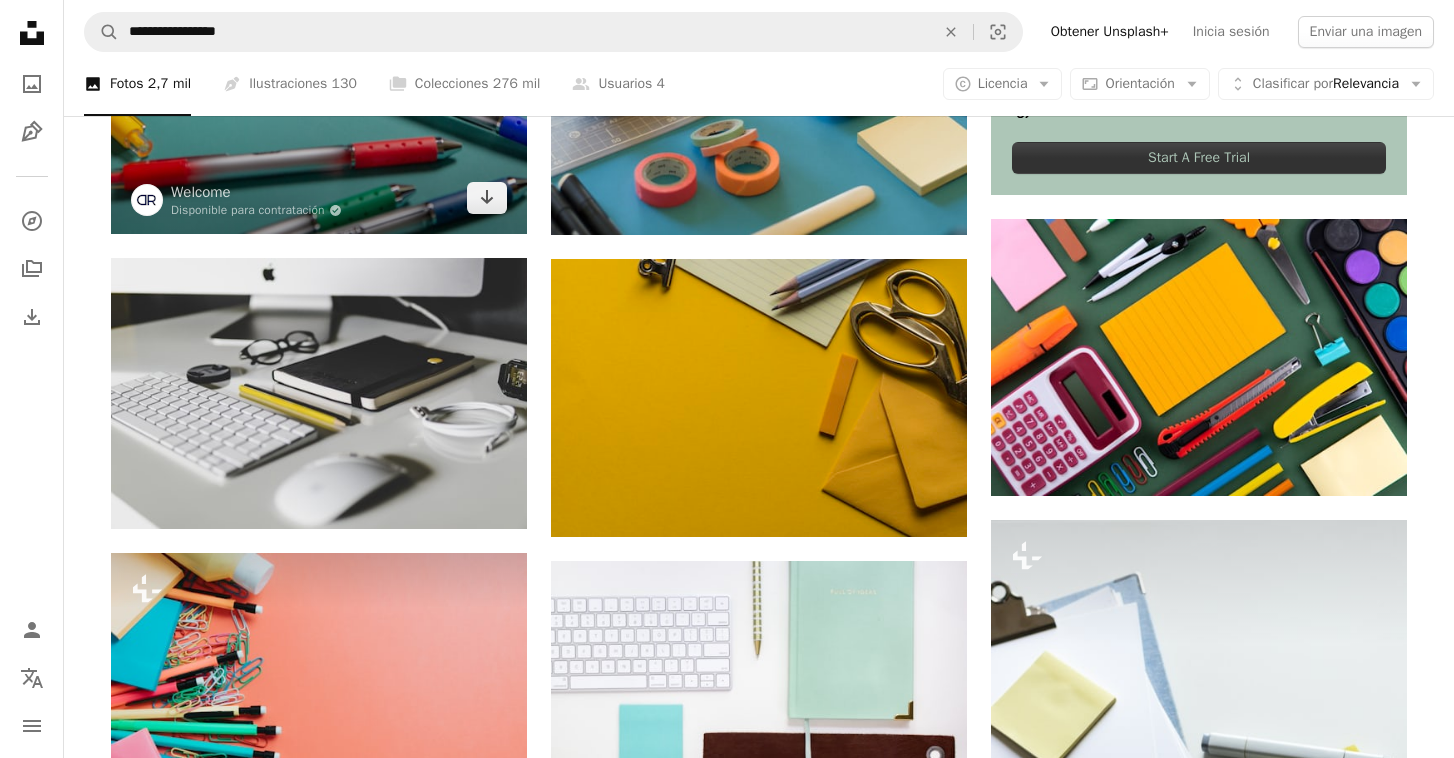 click at bounding box center [319, 95] 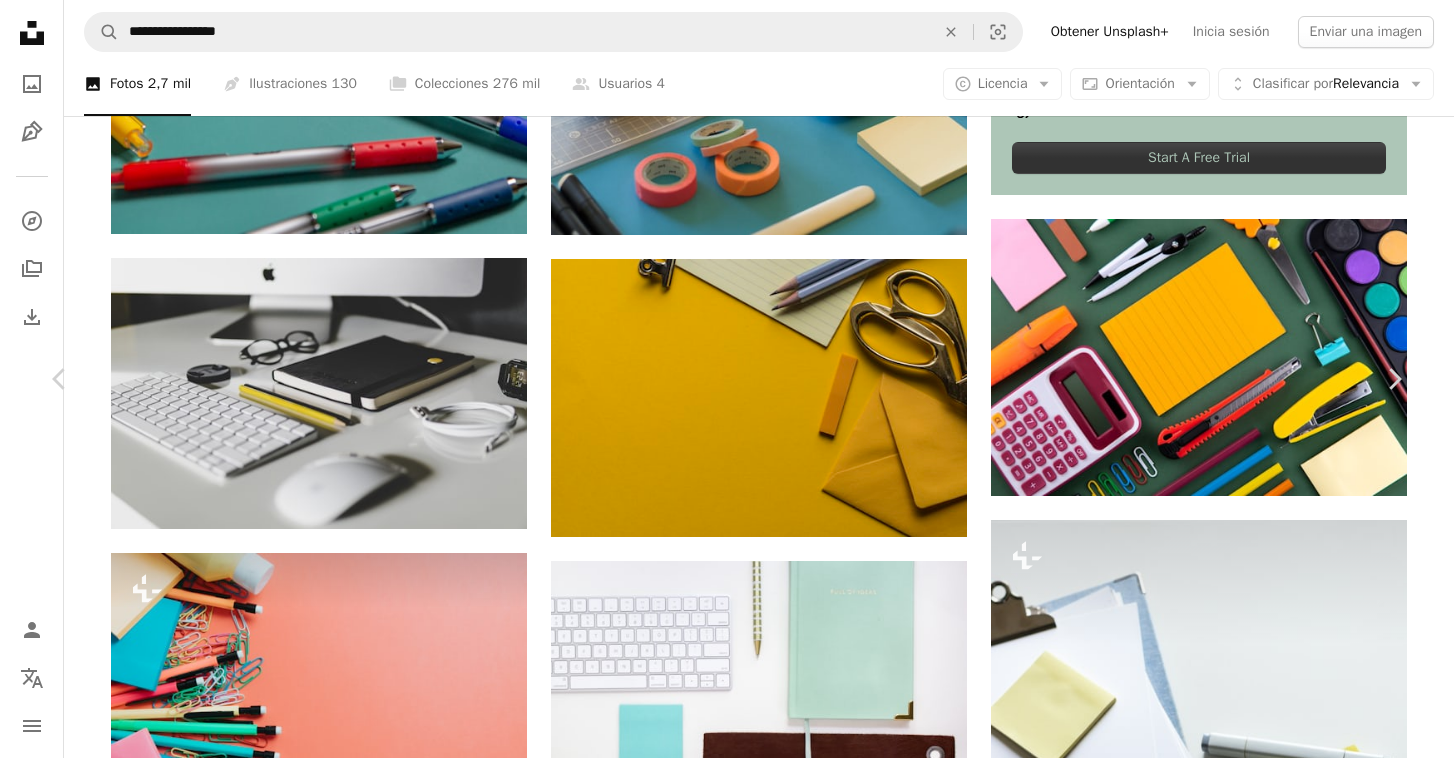 click on "An X shape Chevron left Chevron right Welcome Disponible para contratación A checkmark inside of a circle A heart A plus sign Descargar gratis Chevron down Zoom in Visualizaciones 179.231 Descargas 1804 A forward-right arrow Compartir Info icon Información More Actions Calendar outlined Publicado el  10 [PERSON_NAME] de 2021 Safety Uso gratuito bajo la  Licencia Unsplash arco [PERSON_NAME] pluma lápiz y papel Suministros de oficina Layflat Imágenes de dominio público Explora imágenes premium relacionadas en iStock  |  Ahorra un 20 % con el código UNSPLASH20 Ver más en iStock  ↗ Imágenes relacionadas A heart A plus sign [PERSON_NAME] Disponible para contratación A checkmark inside of a circle Arrow pointing down Plus sign for Unsplash+ A heart A plus sign Kateryna Hliznitsova Para  Unsplash+ A lock Descargar A heart A plus sign [PERSON_NAME] [PERSON_NAME] Disponible para contratación A checkmark inside of a circle Arrow pointing down A heart A plus sign iMattSmart Disponible para contratación A heart A heart" at bounding box center (727, 4292) 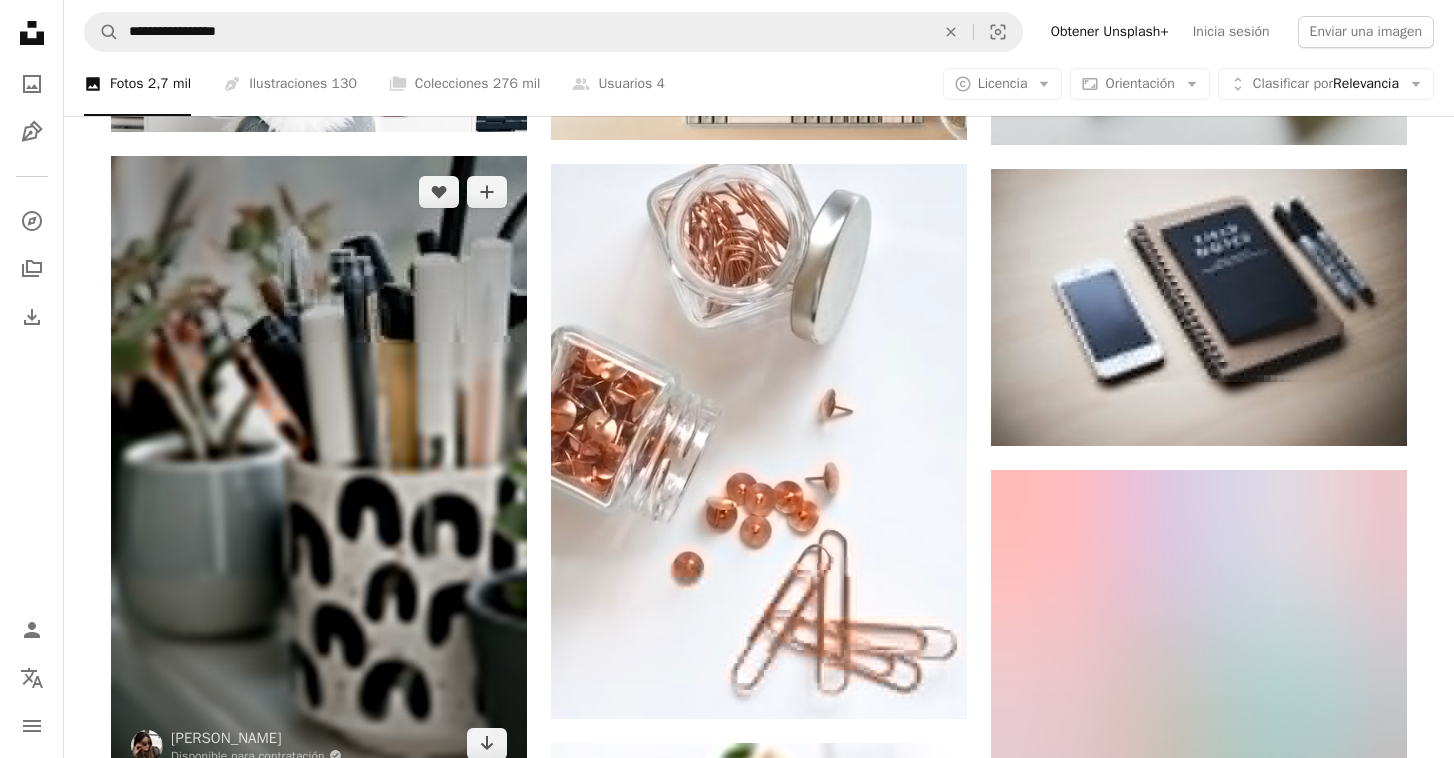 scroll, scrollTop: 2002, scrollLeft: 0, axis: vertical 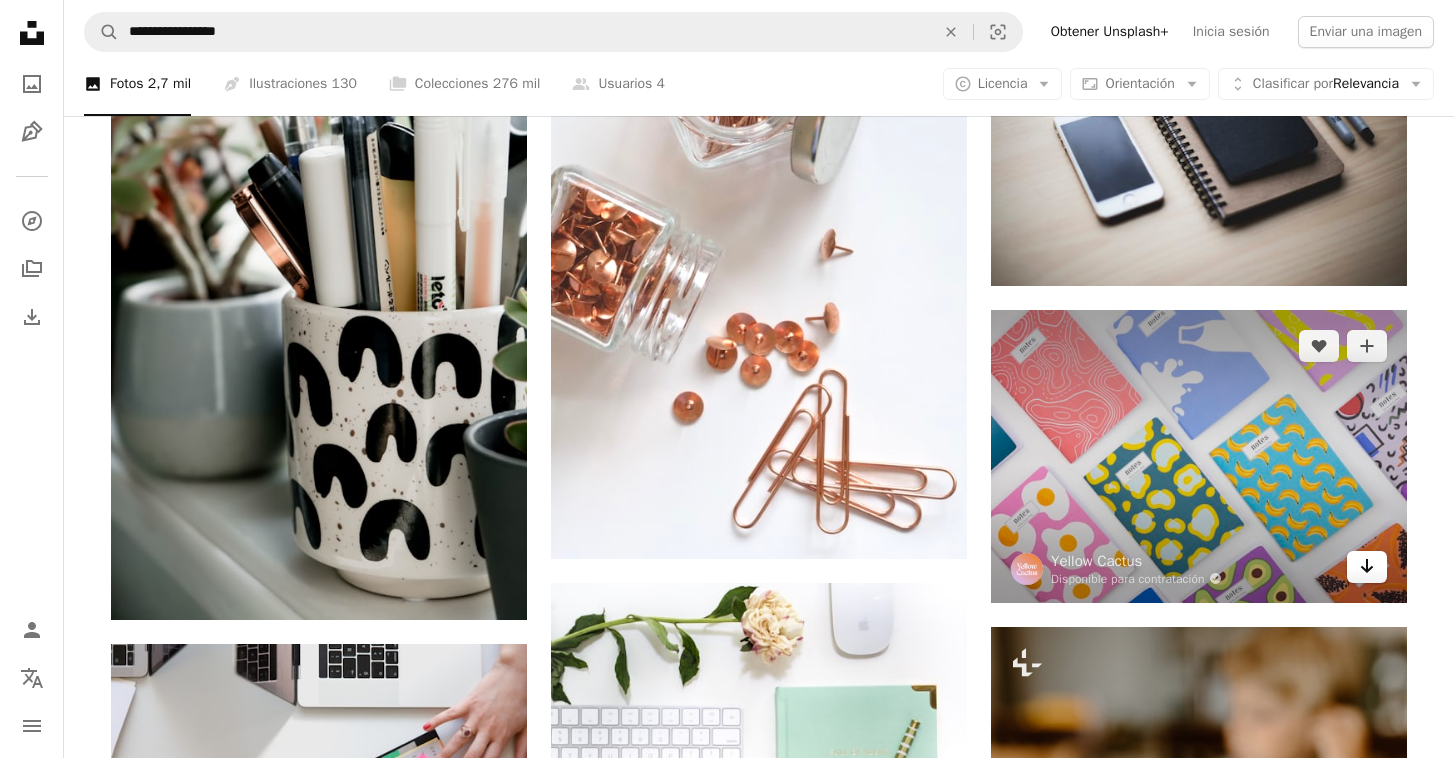 click on "Arrow pointing down" 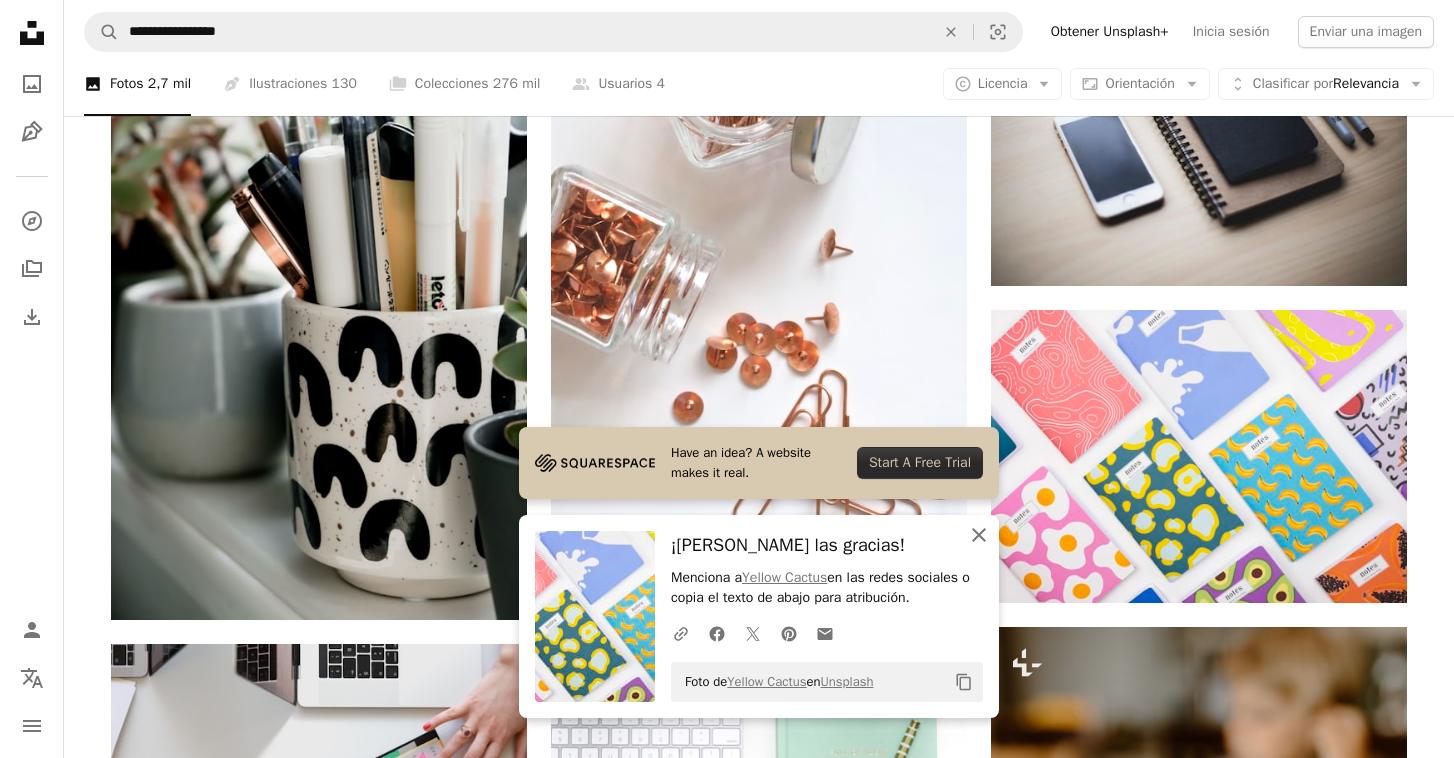 click 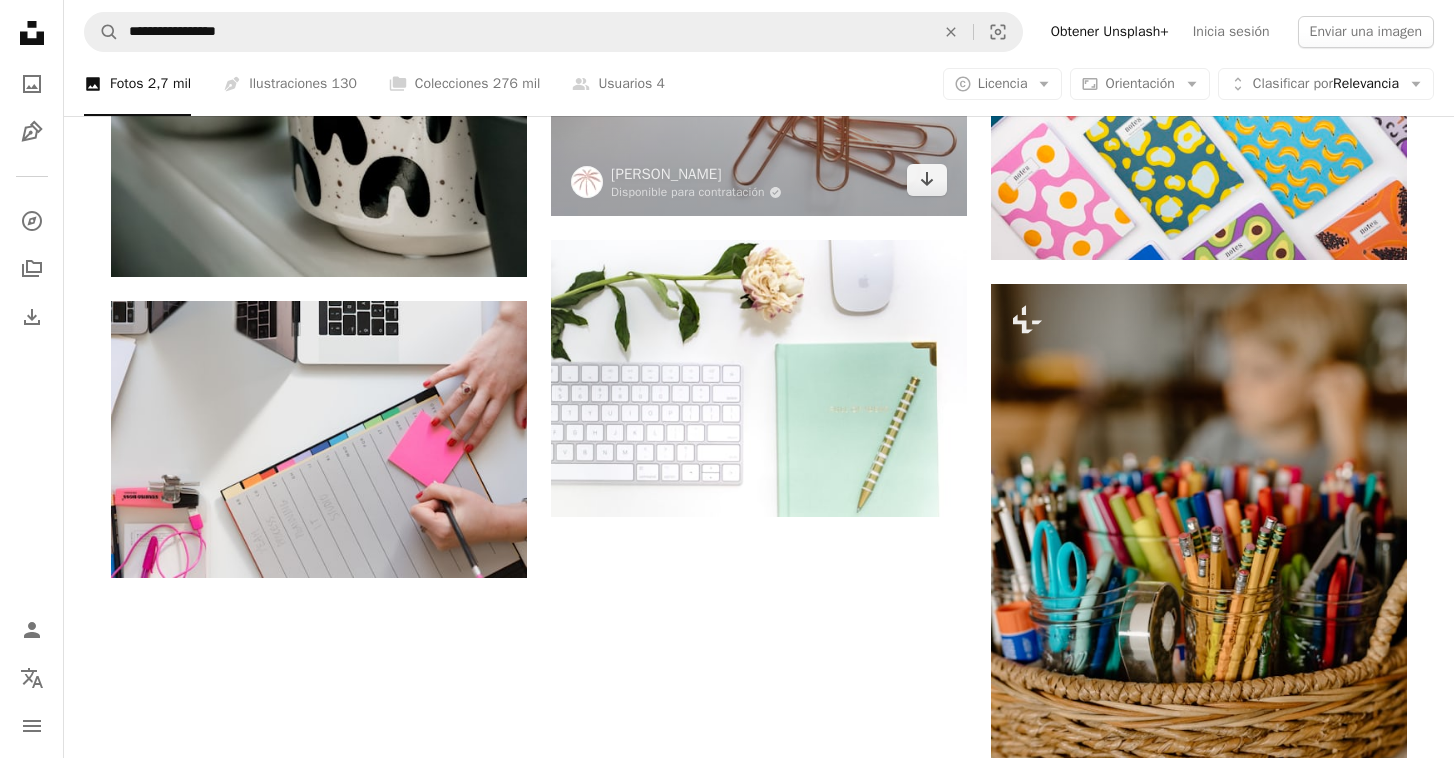 scroll, scrollTop: 2366, scrollLeft: 0, axis: vertical 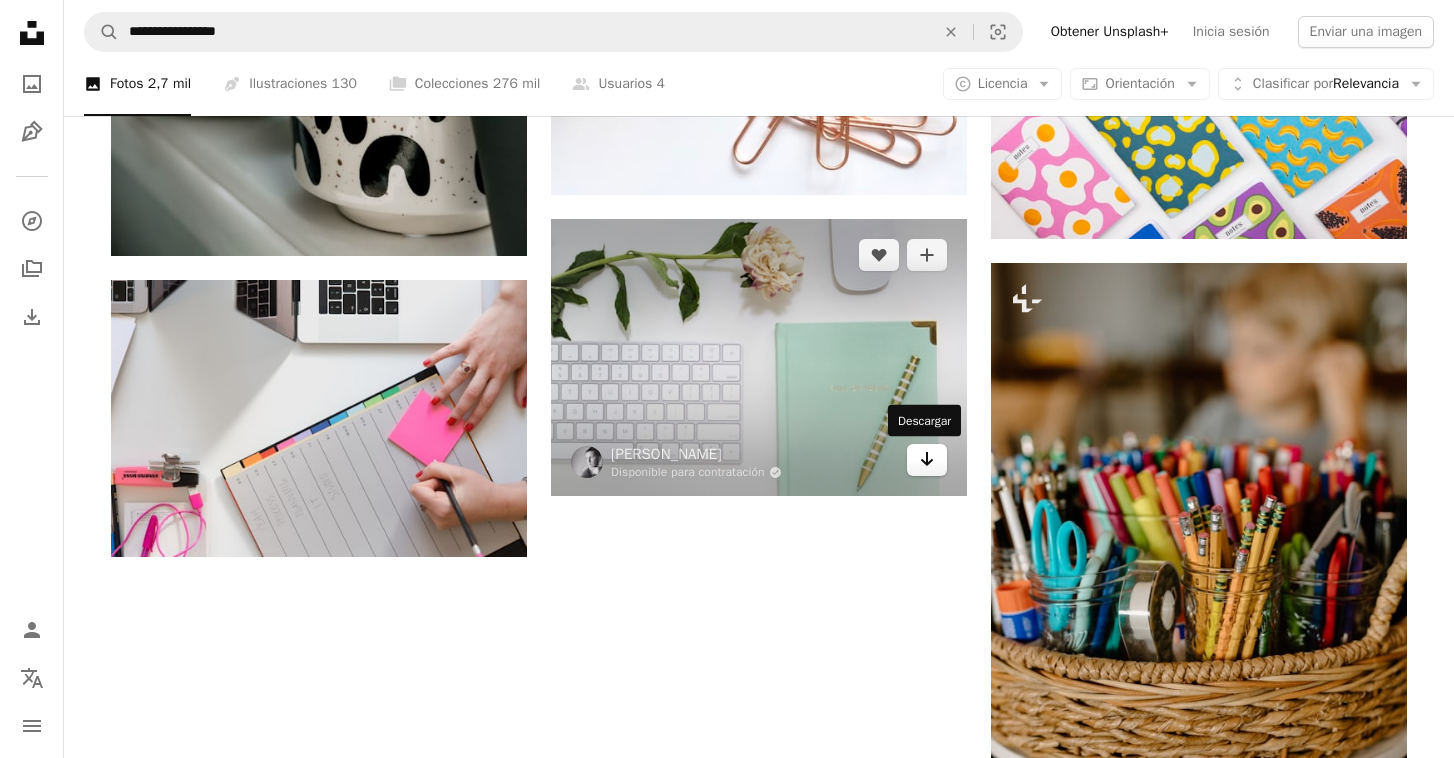 click on "Arrow pointing down" 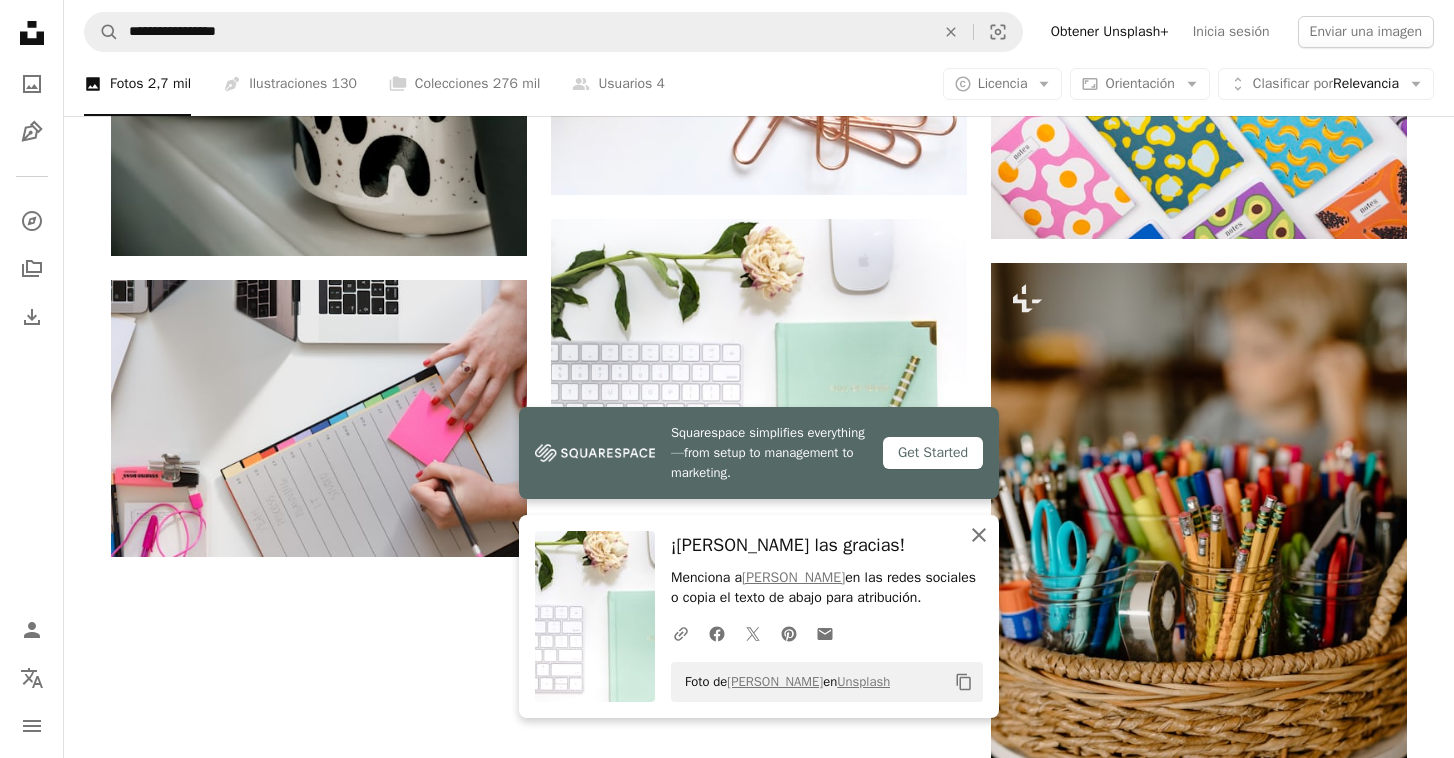 click 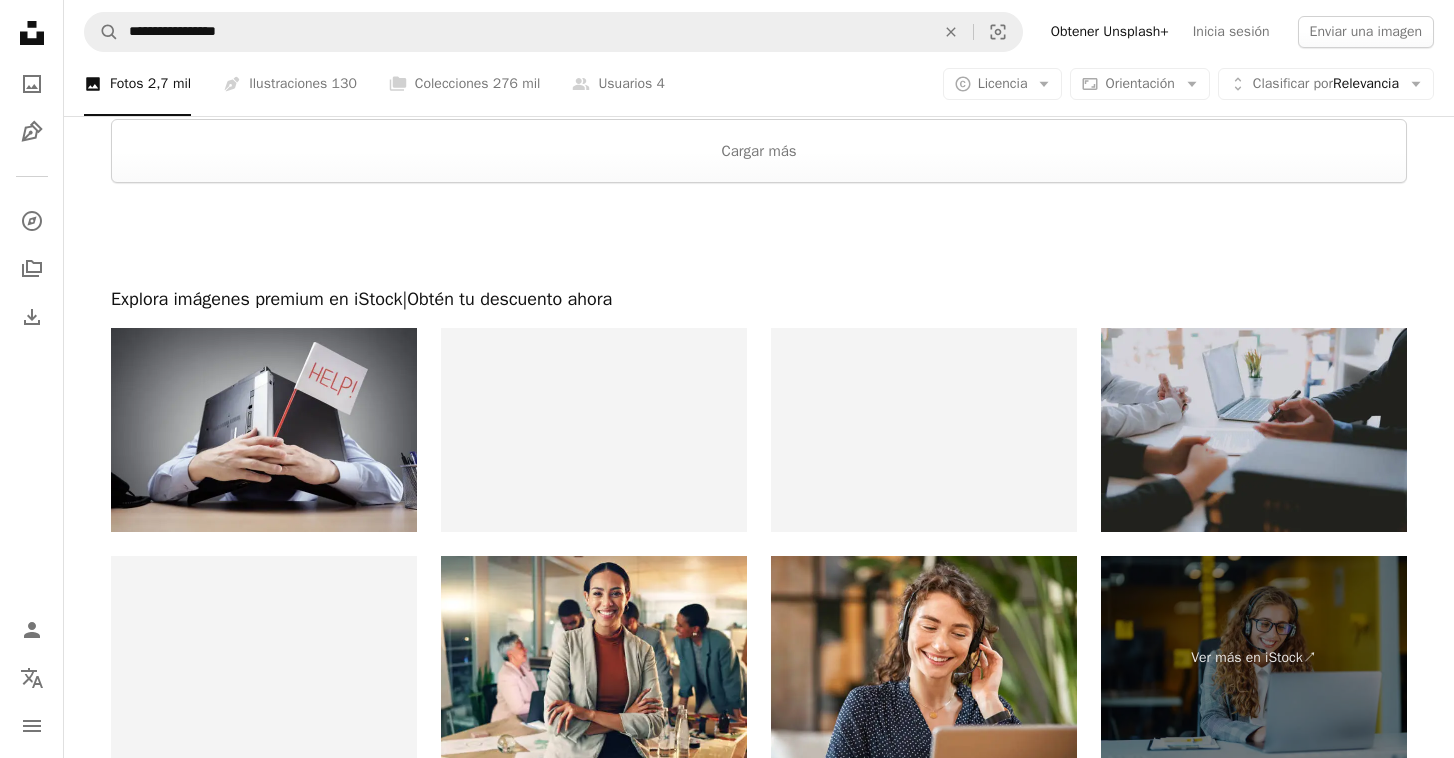 scroll, scrollTop: 3558, scrollLeft: 0, axis: vertical 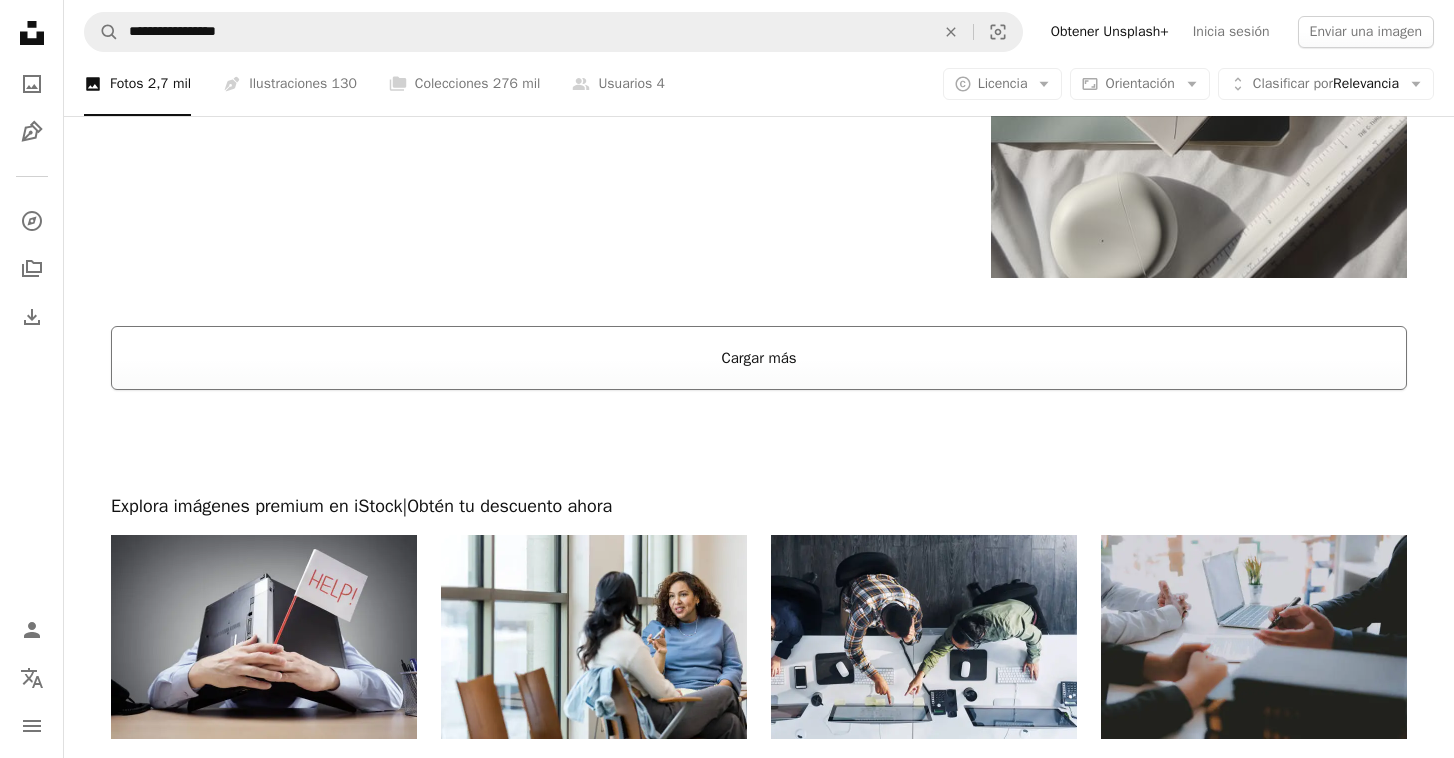 click on "Cargar más" at bounding box center (759, 358) 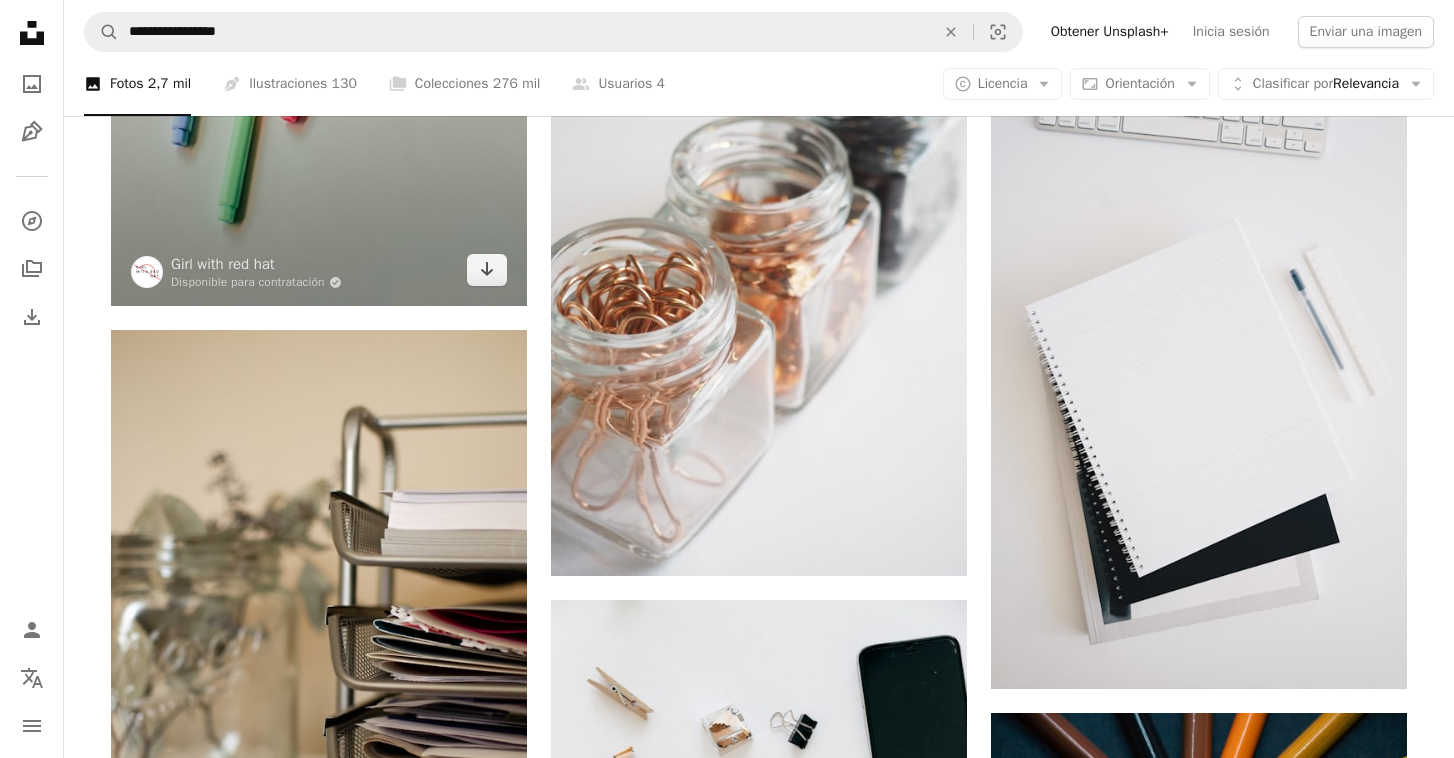 scroll, scrollTop: 4759, scrollLeft: 0, axis: vertical 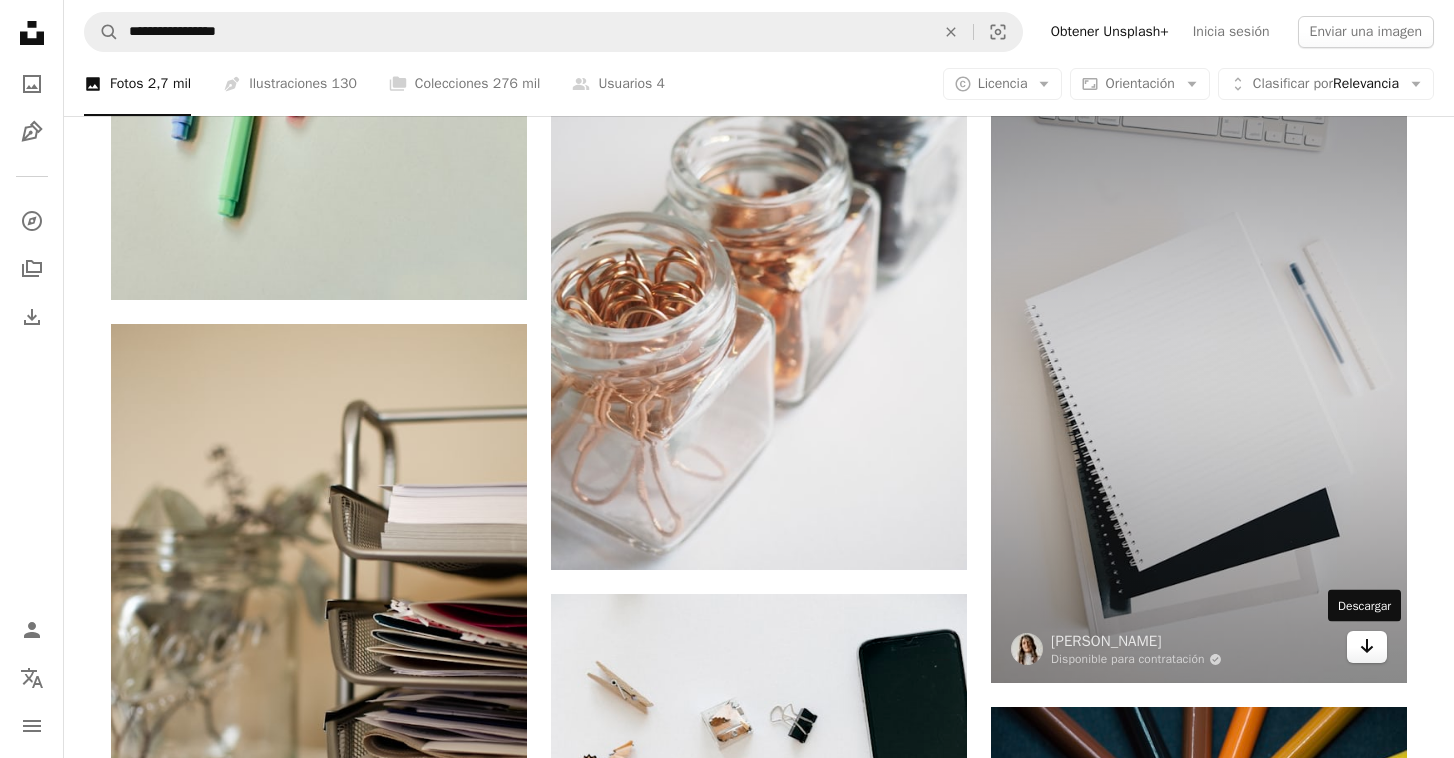 click on "Arrow pointing down" 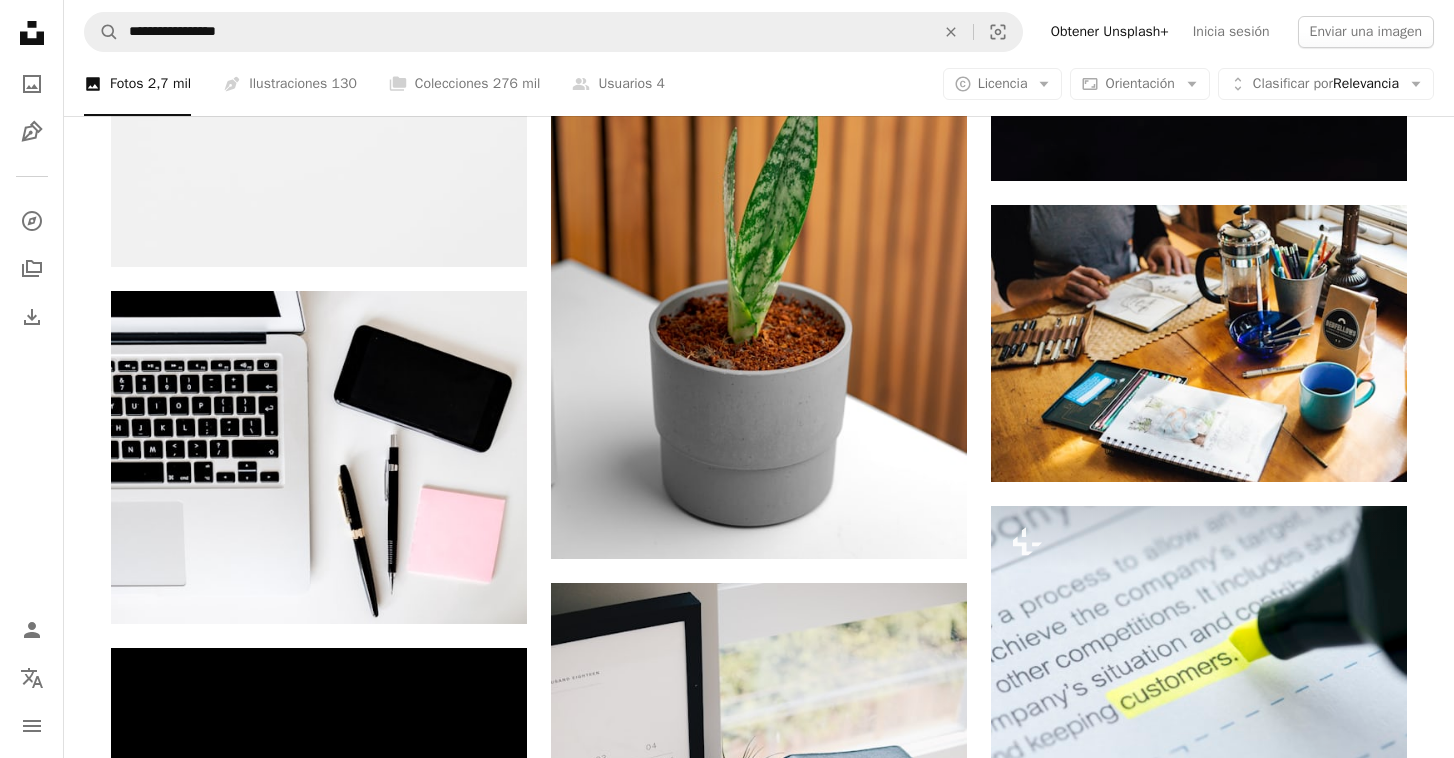 scroll, scrollTop: 6848, scrollLeft: 0, axis: vertical 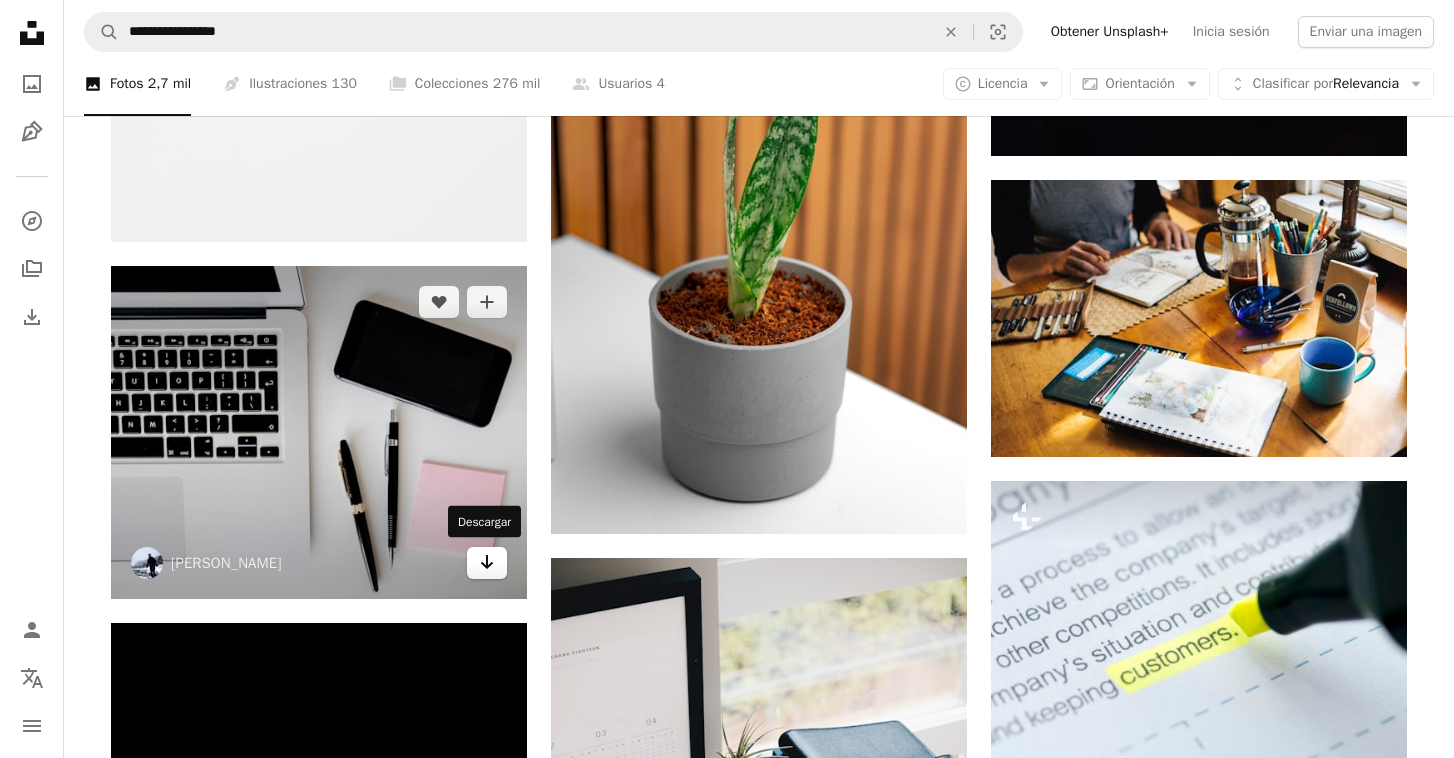click on "Arrow pointing down" 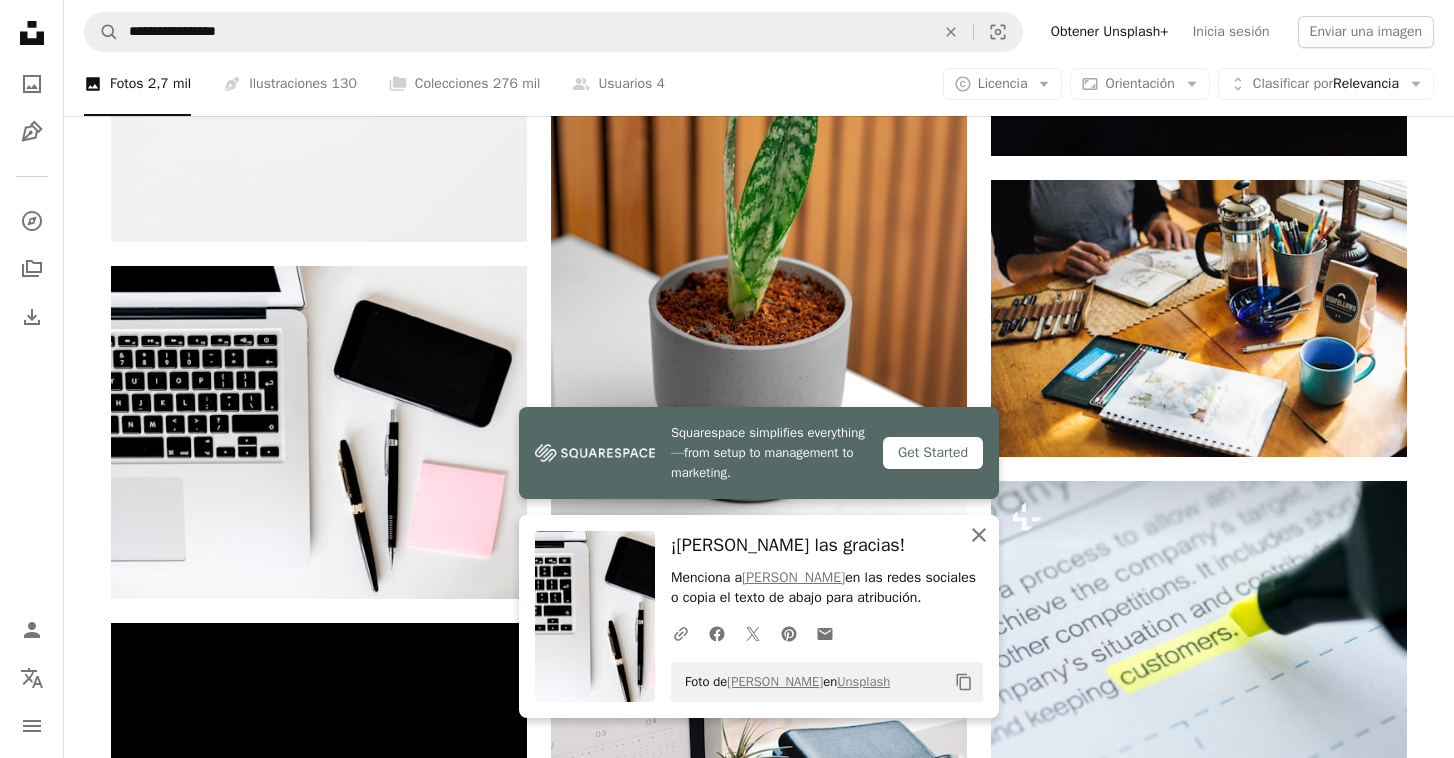 click on "An X shape" 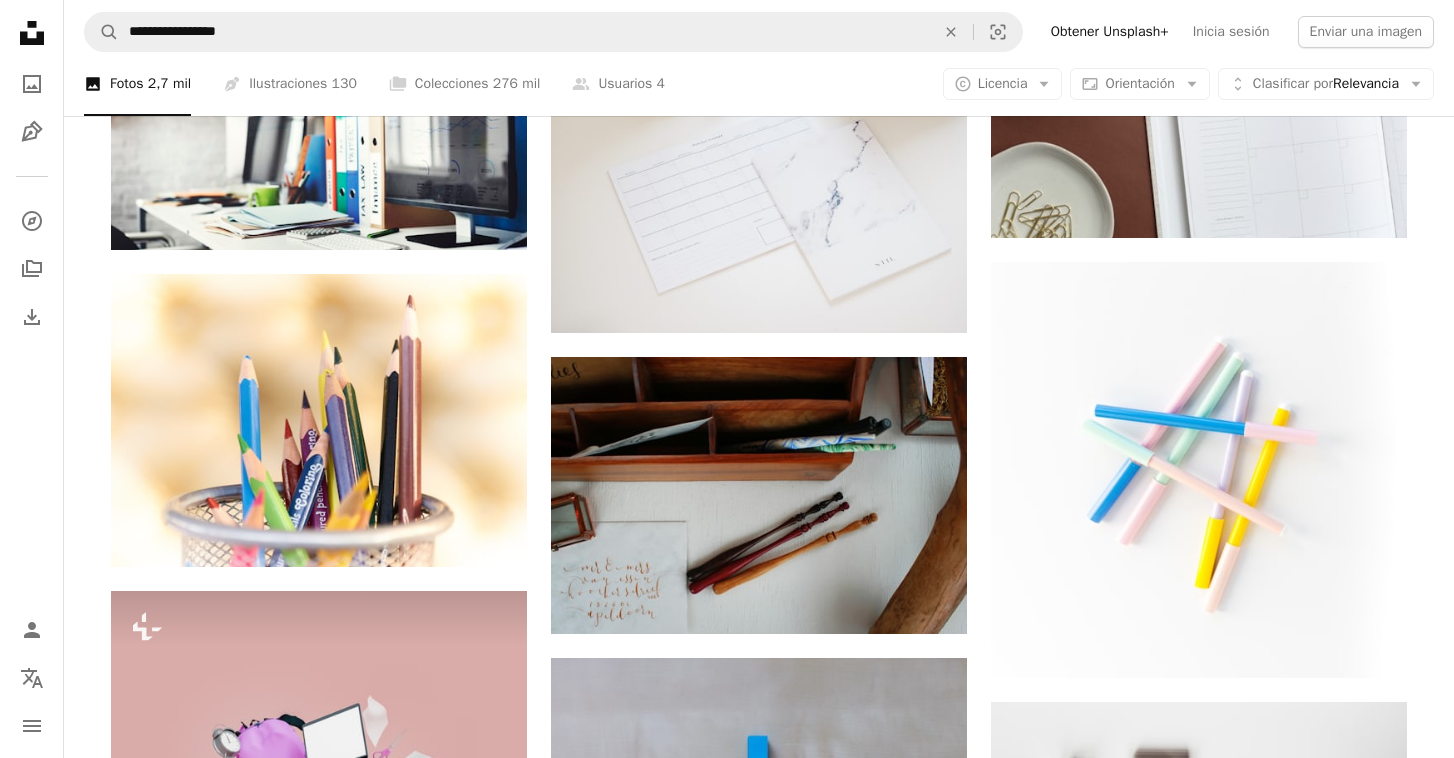 scroll, scrollTop: 7705, scrollLeft: 0, axis: vertical 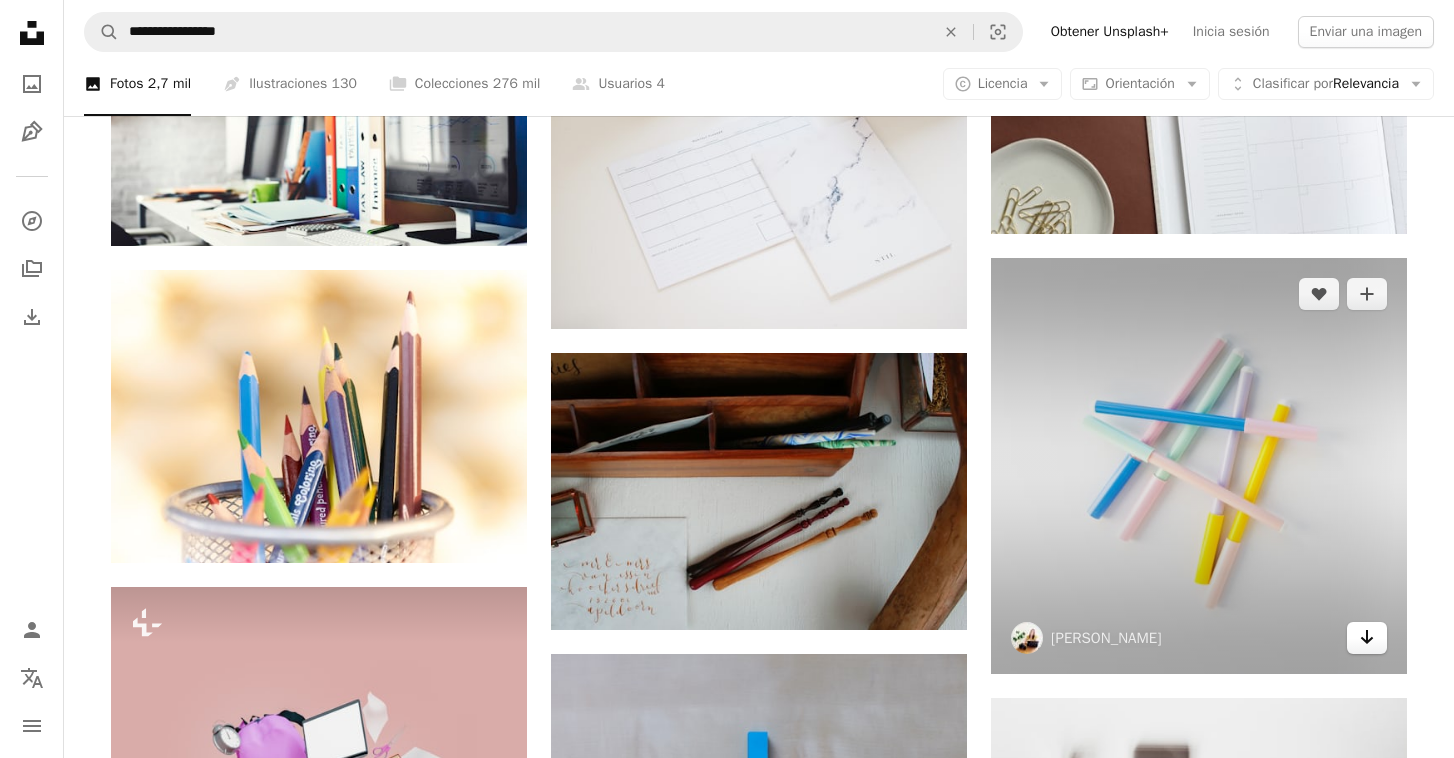 click 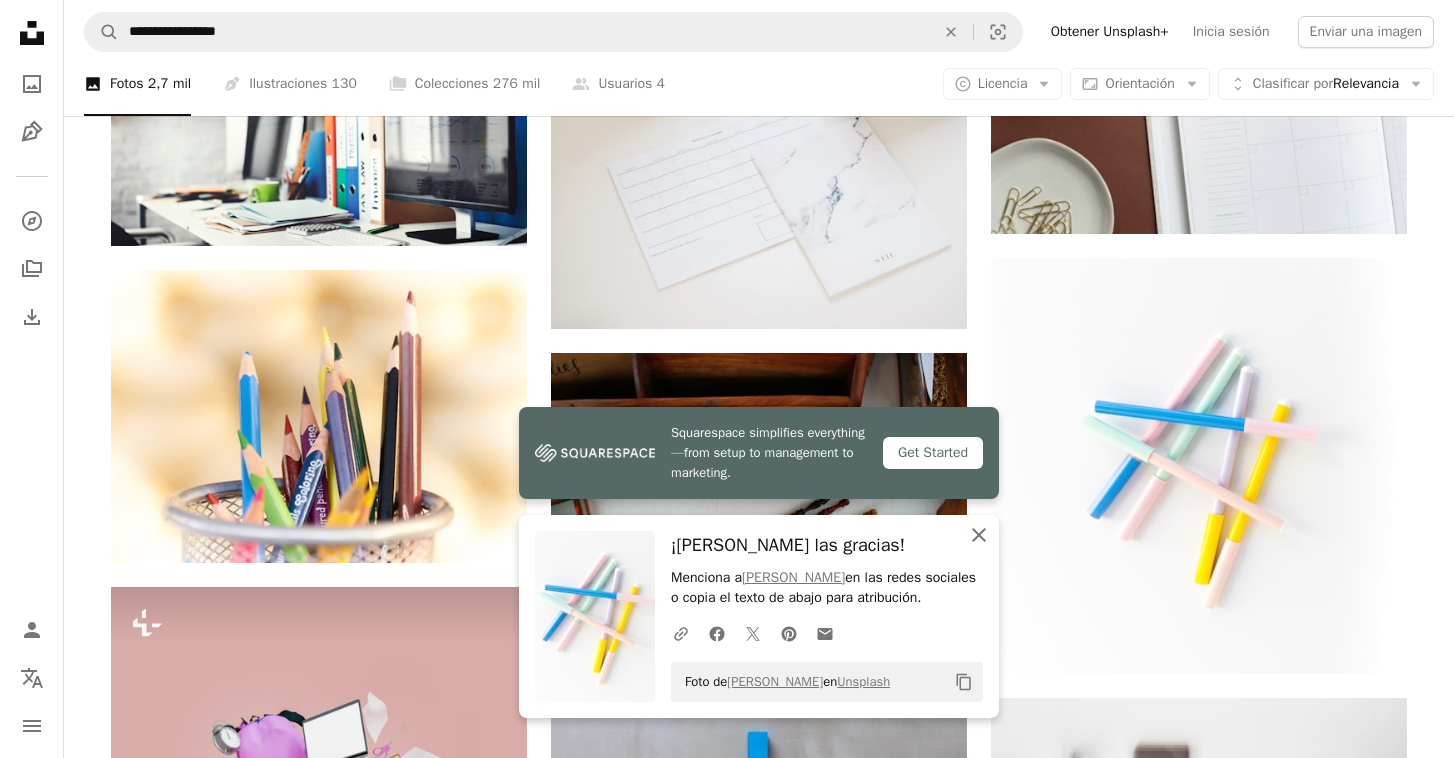 click on "An X shape" 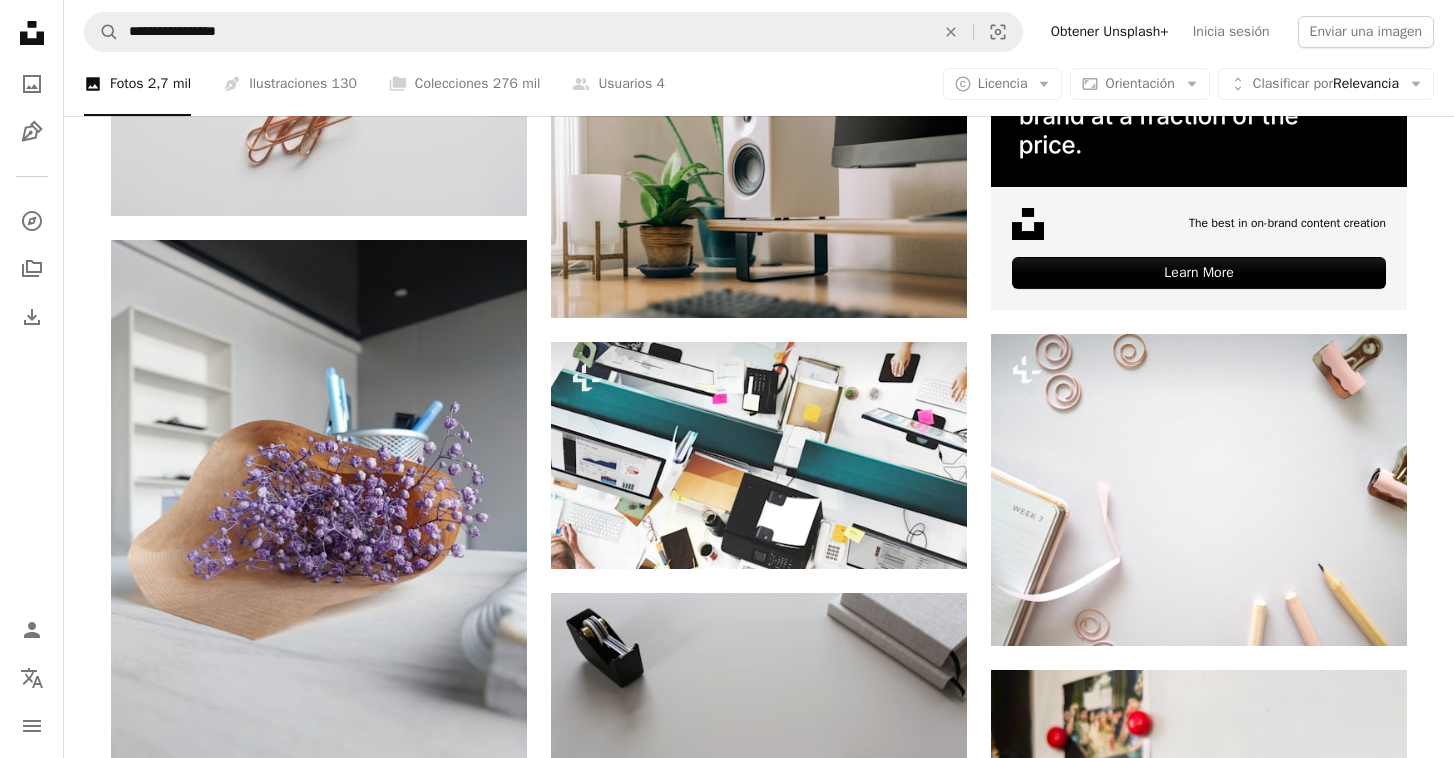 scroll, scrollTop: 9027, scrollLeft: 0, axis: vertical 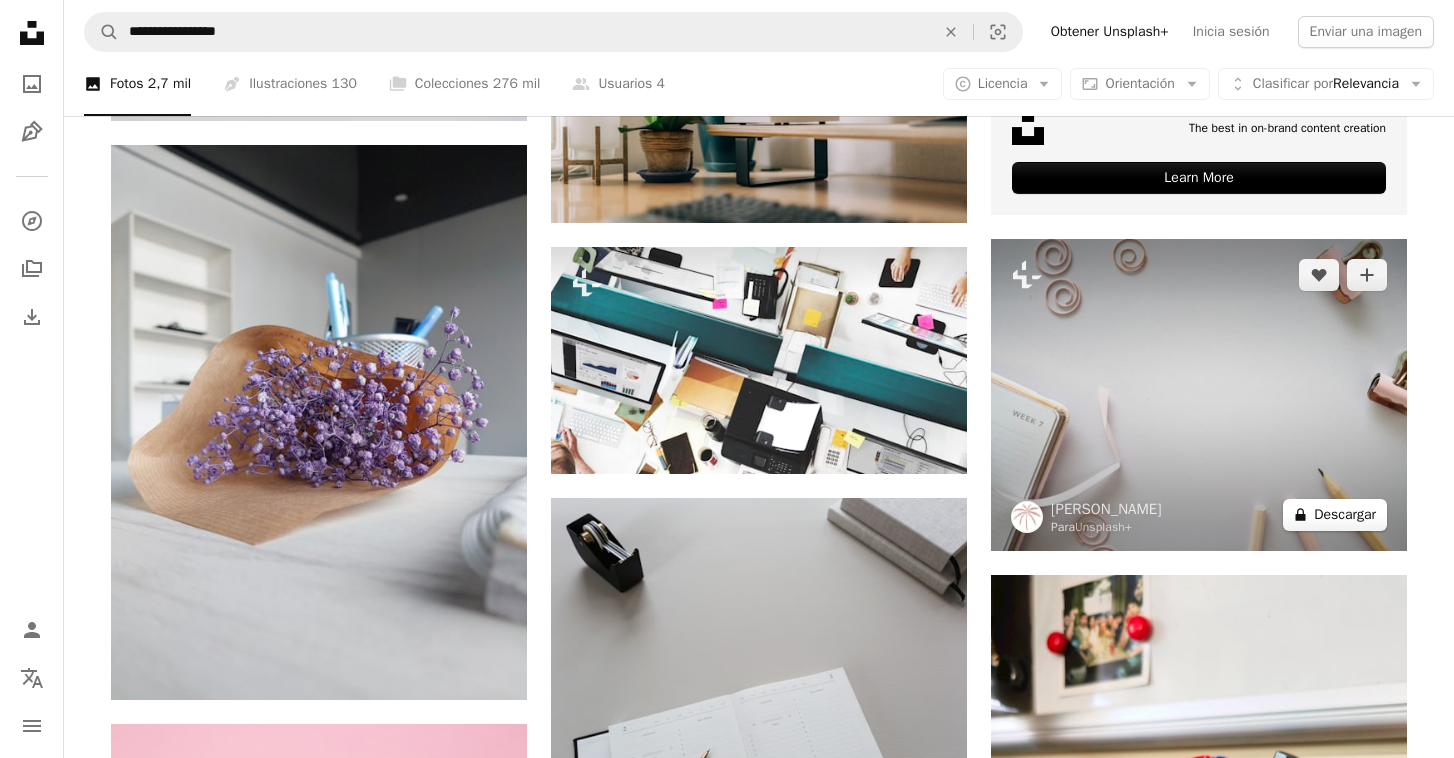 click on "A lock Descargar" at bounding box center [1335, 515] 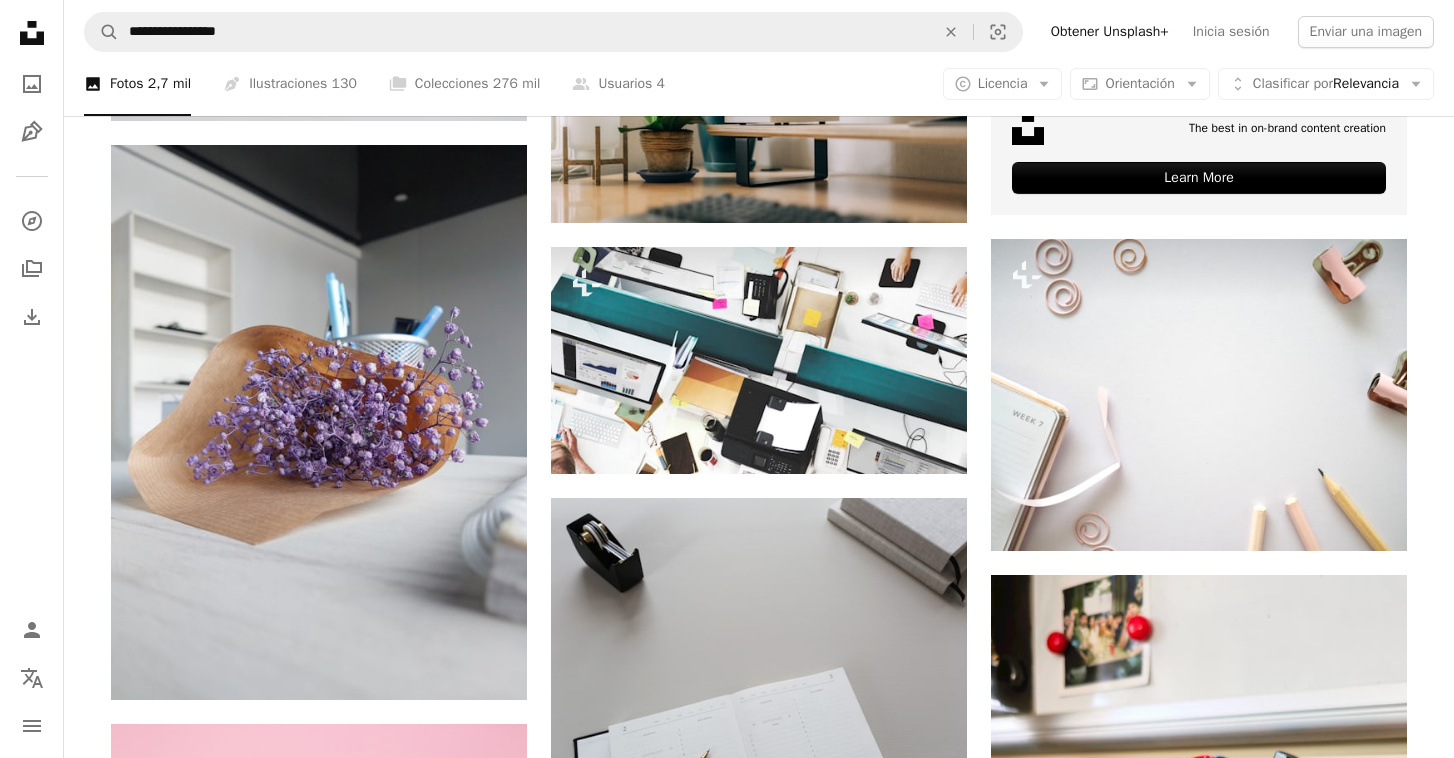 click on "An X shape Imágenes premium, listas para usar. Obtén acceso ilimitado. A plus sign Contenido solo para miembros añadido mensualmente A plus sign Descargas ilimitadas libres de derechos A plus sign Ilustraciones  Nuevo A plus sign Protecciones legales mejoradas anualmente 66 %  de descuento mensualmente 12 $   4 $ USD al mes * Obtener  Unsplash+ *Cuando se paga anualmente, se factura por adelantado  48 $ Más los impuestos aplicables. Se renueva automáticamente. Cancela cuando quieras." at bounding box center (727, 3725) 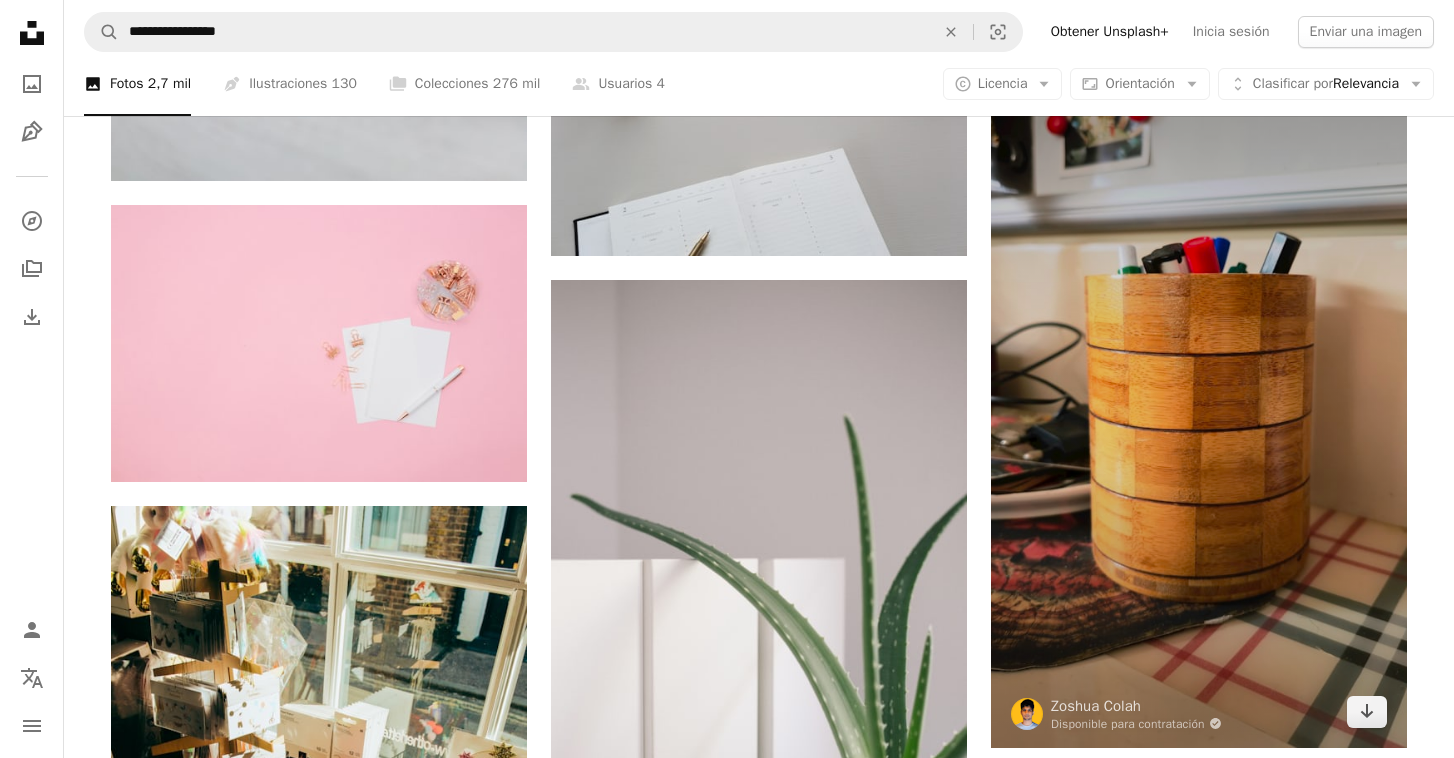scroll, scrollTop: 9550, scrollLeft: 0, axis: vertical 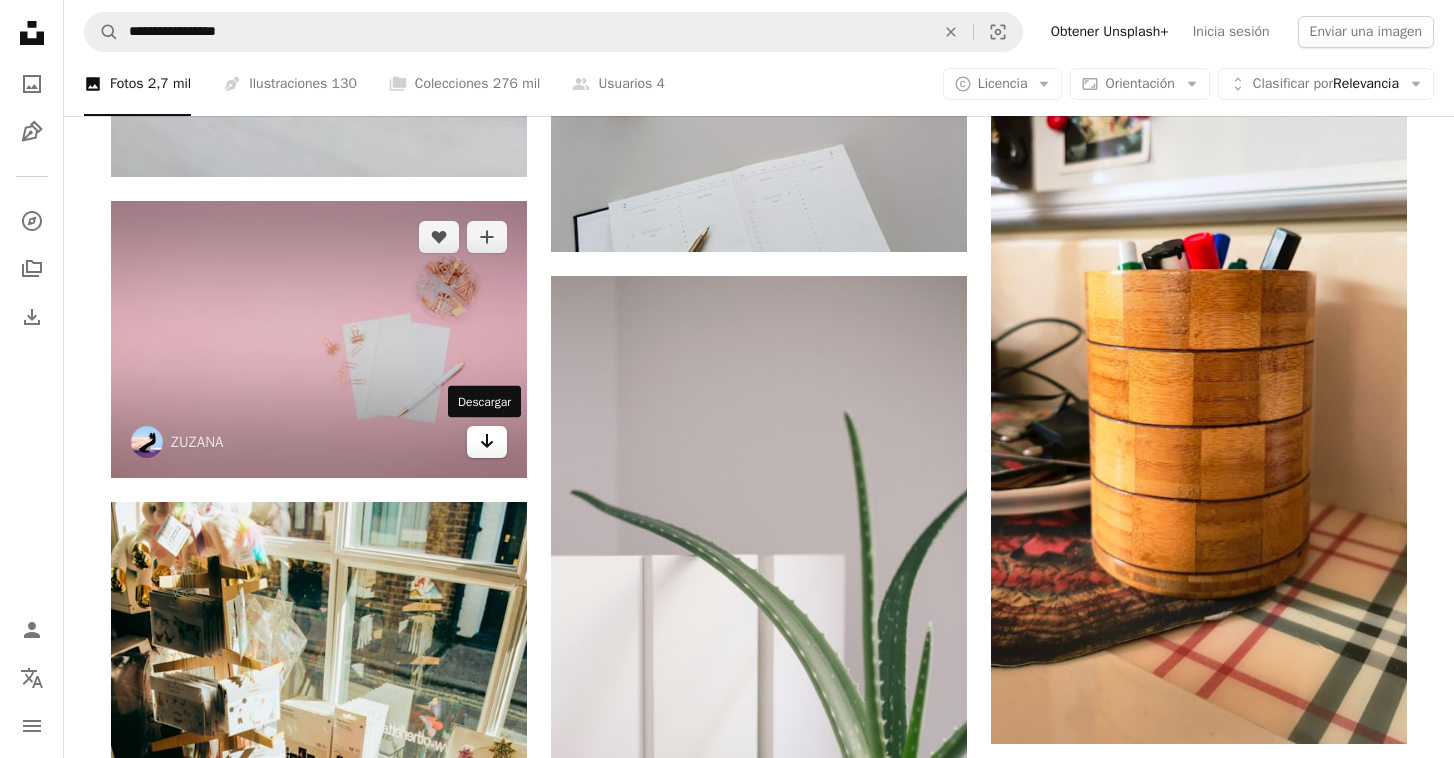 click 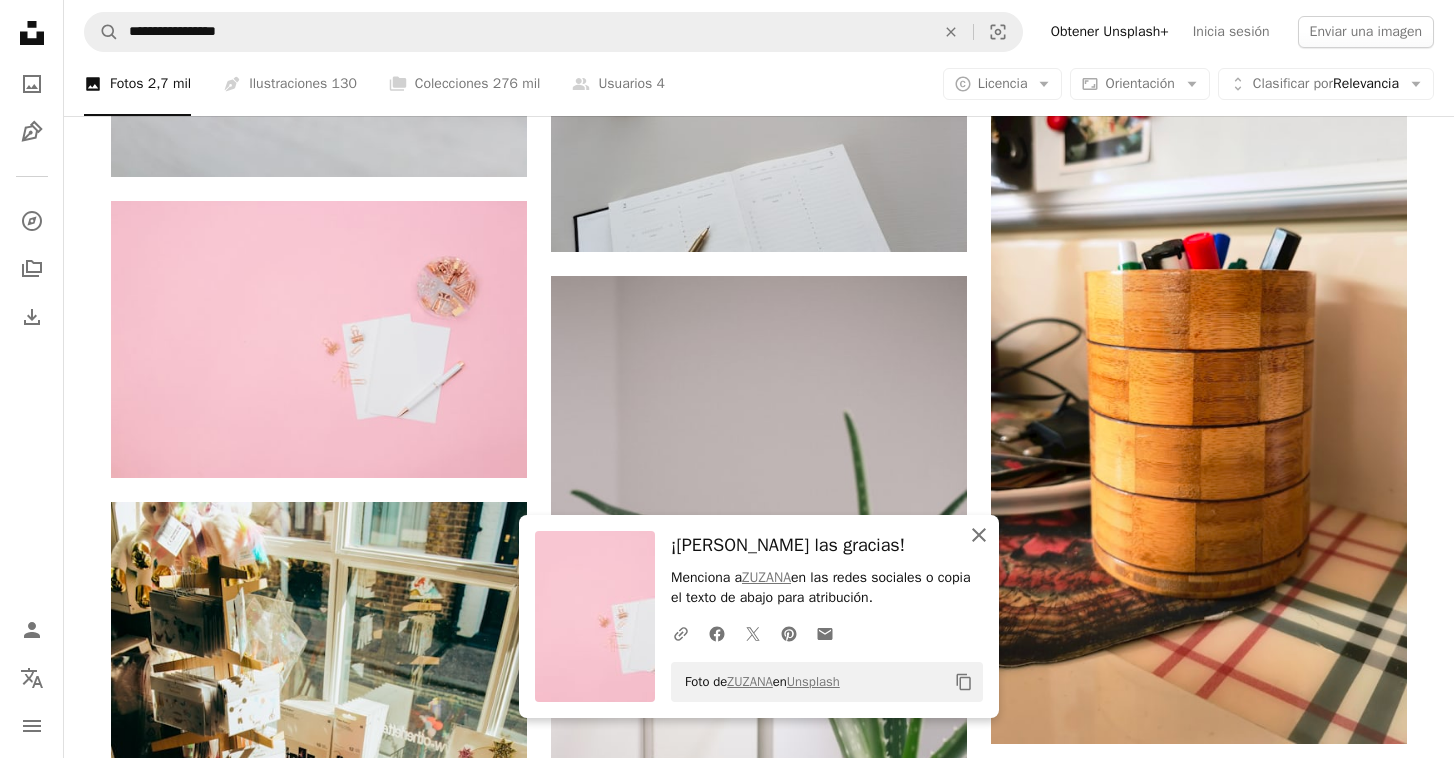 click on "An X shape" 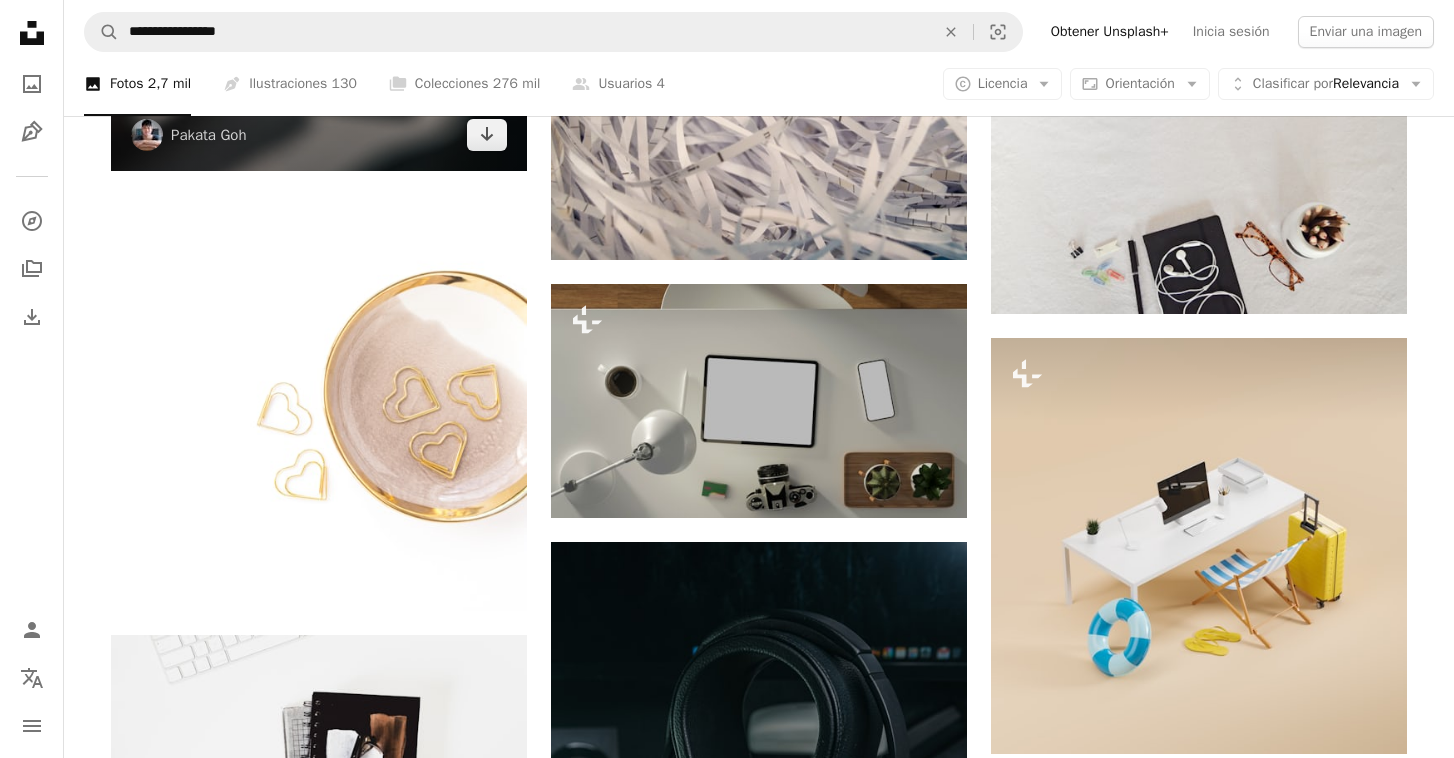 scroll, scrollTop: 11180, scrollLeft: 0, axis: vertical 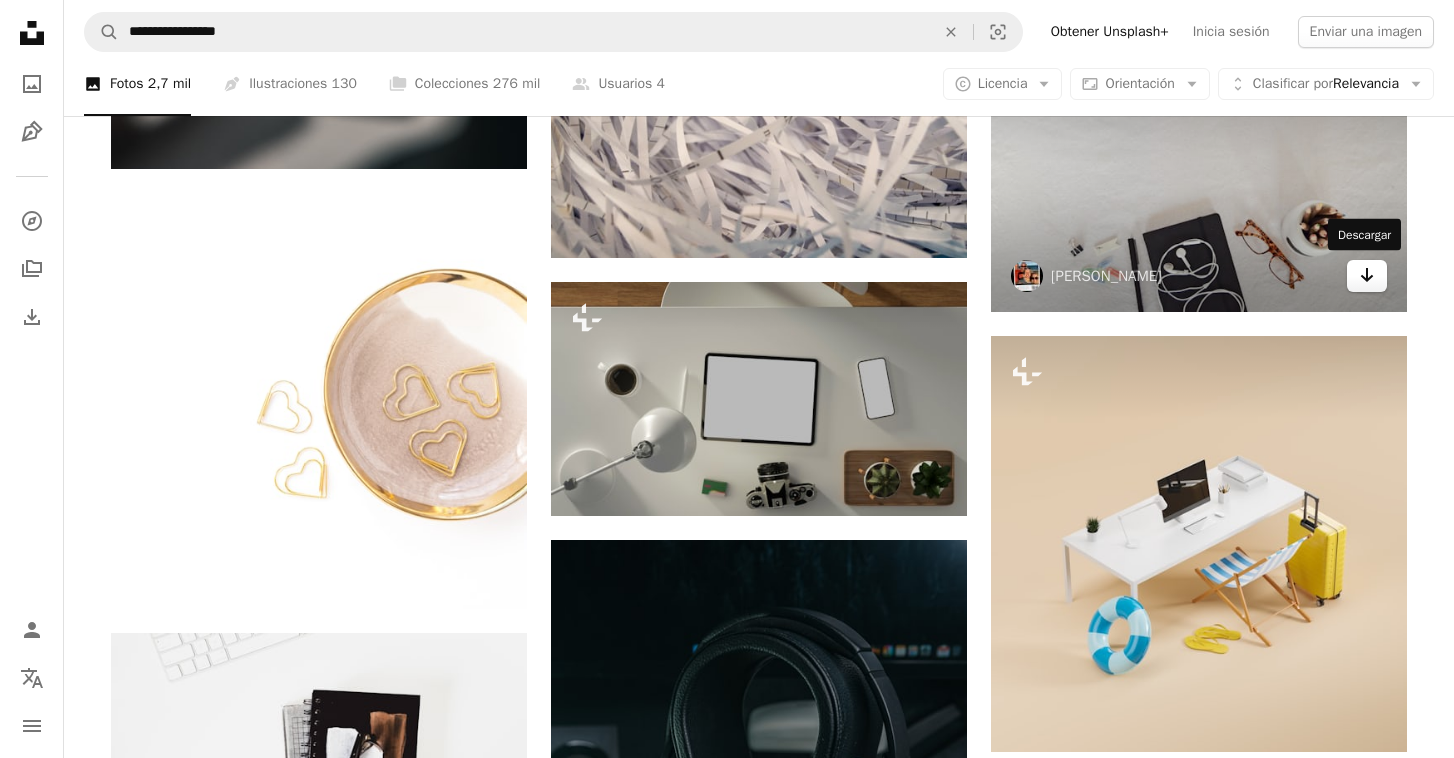 click on "Arrow pointing down" 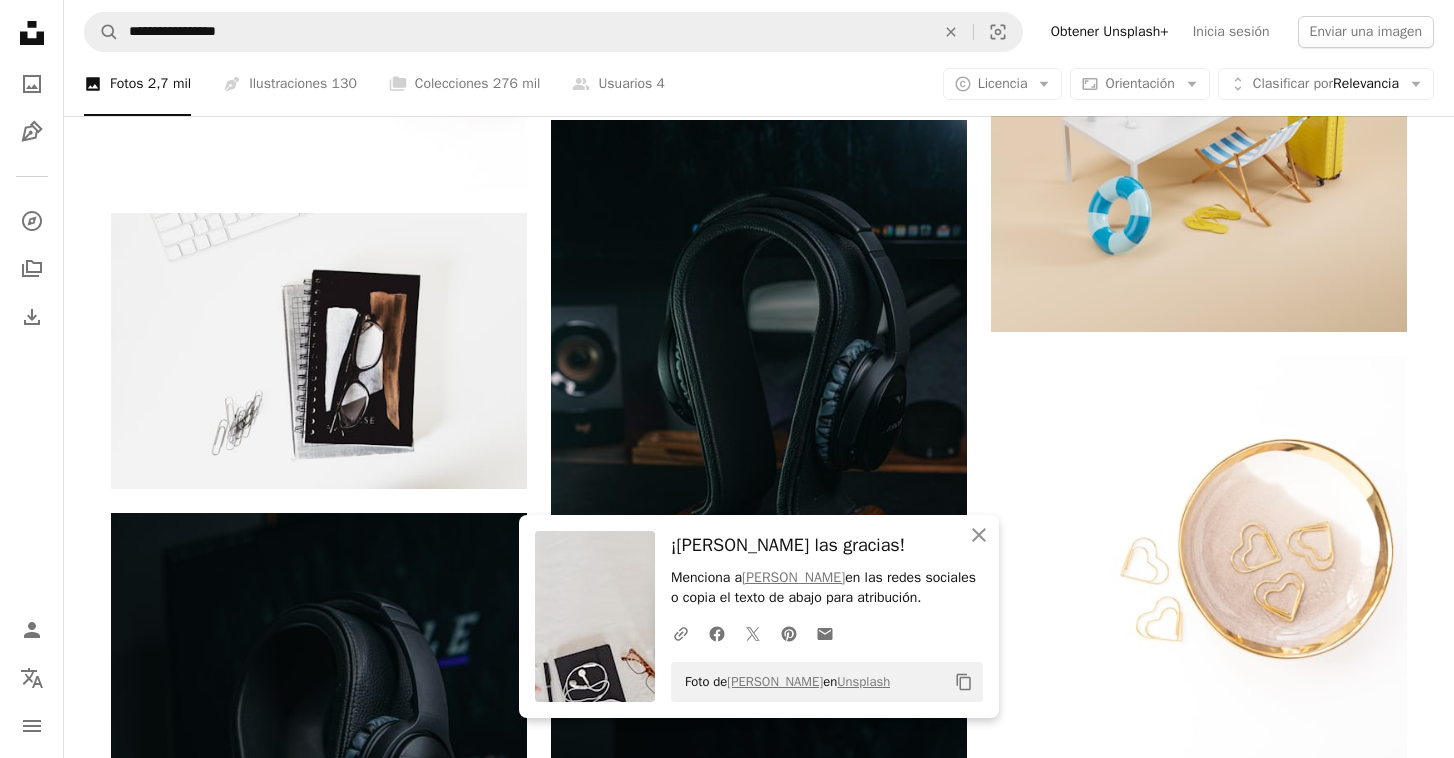 scroll, scrollTop: 11616, scrollLeft: 0, axis: vertical 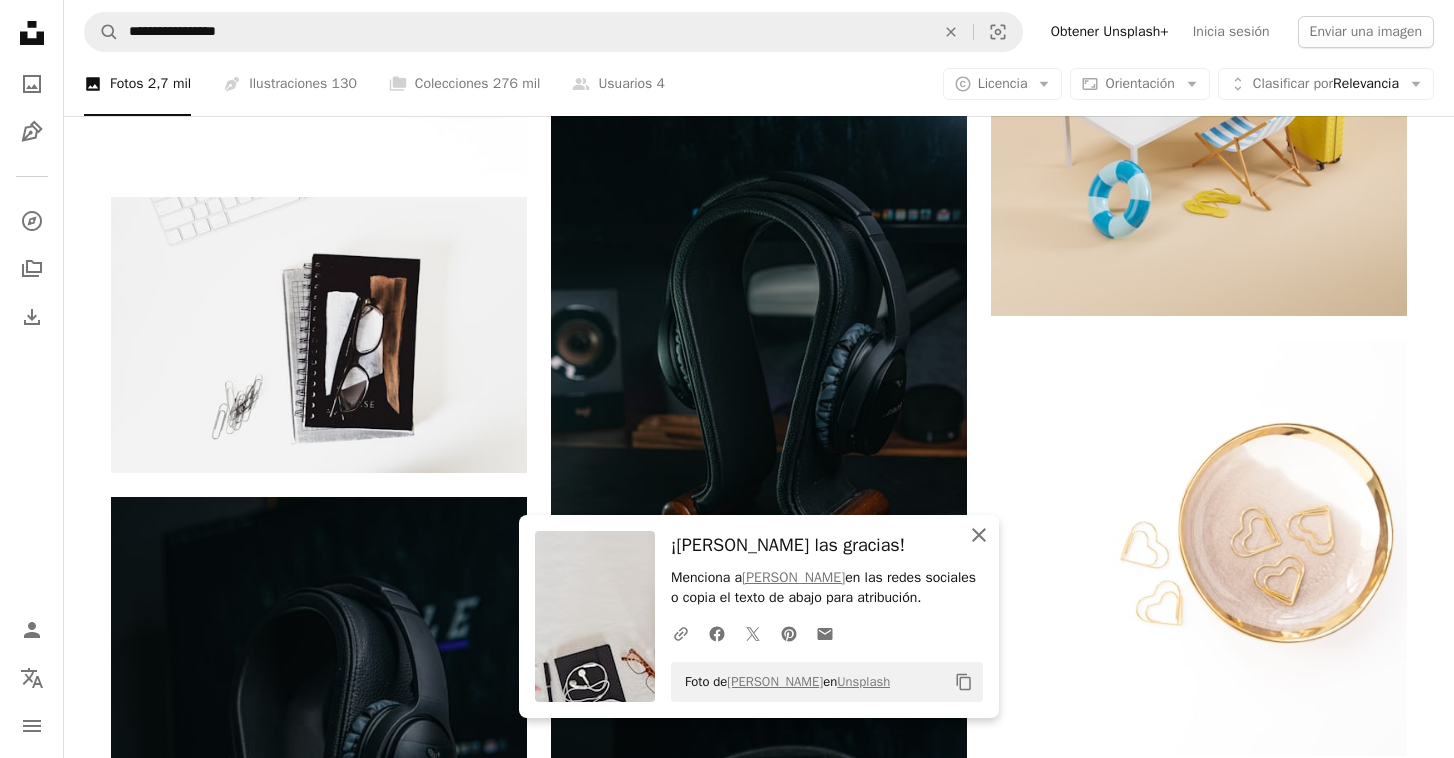 click on "An X shape" 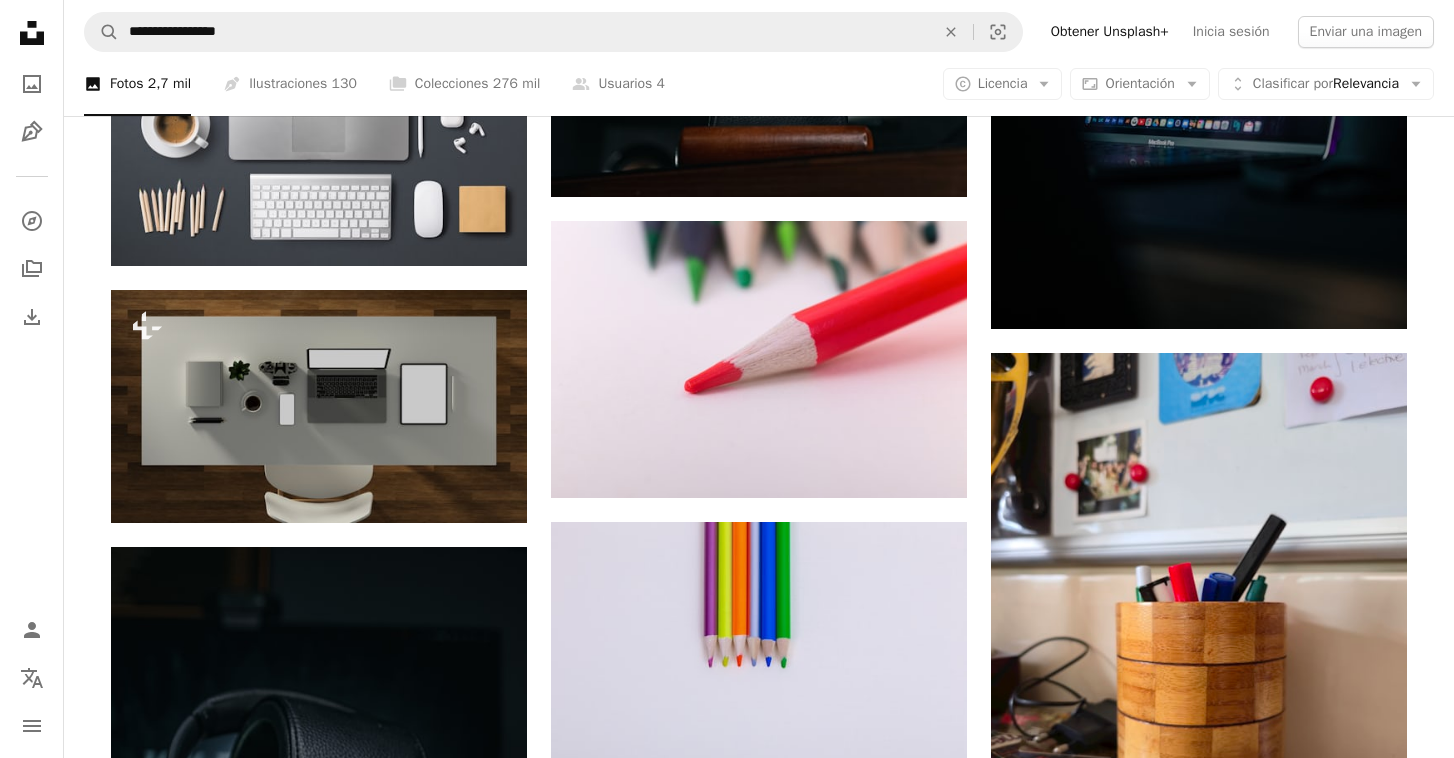 scroll, scrollTop: 13151, scrollLeft: 0, axis: vertical 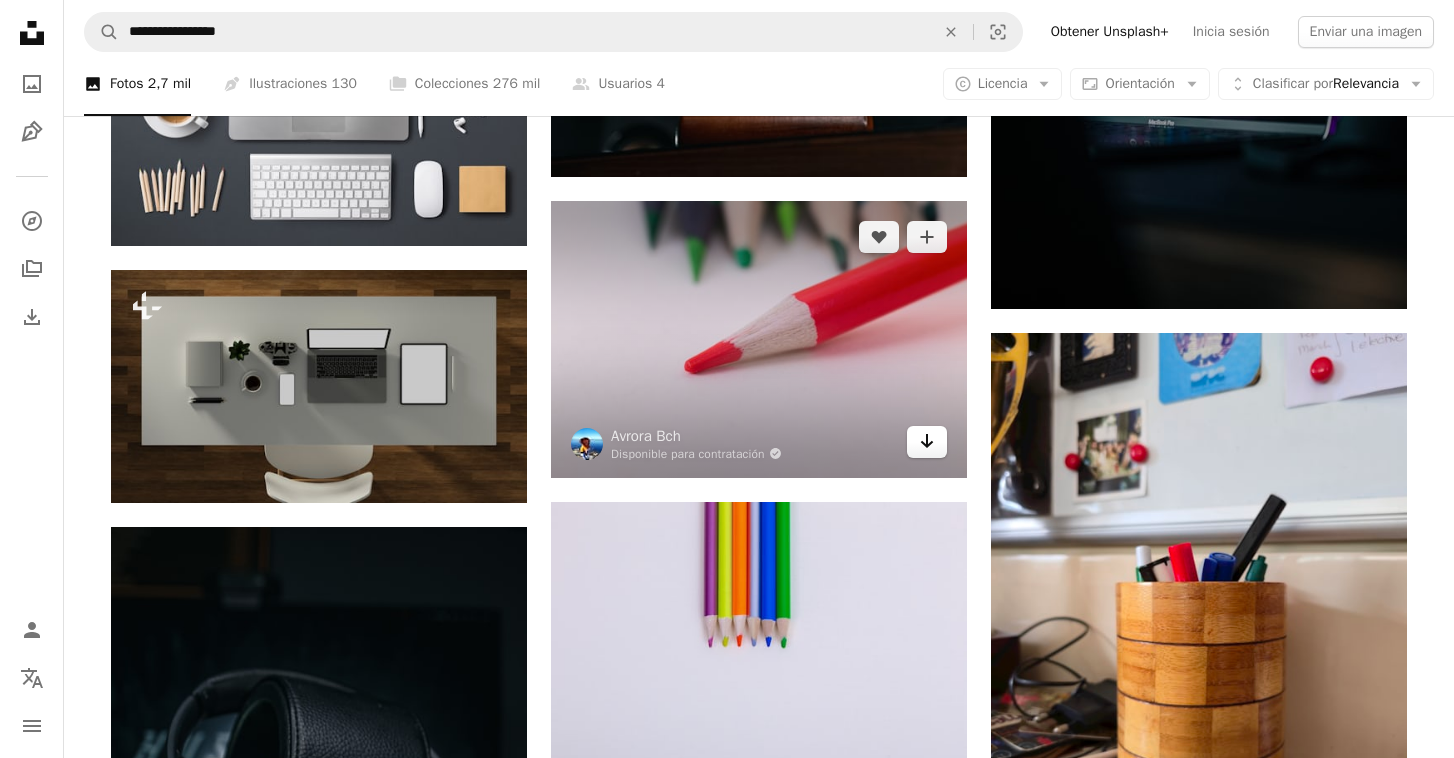 click 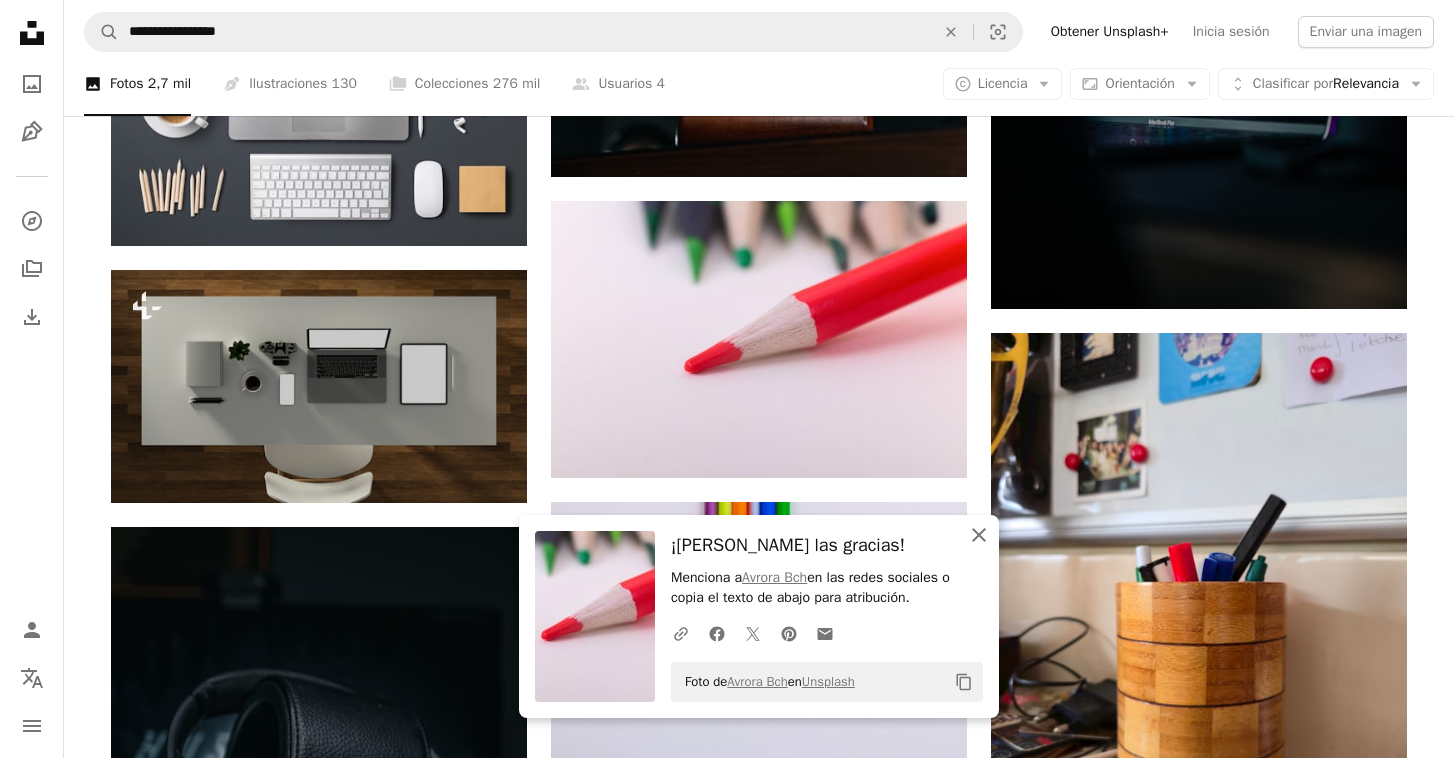 click on "An X shape" 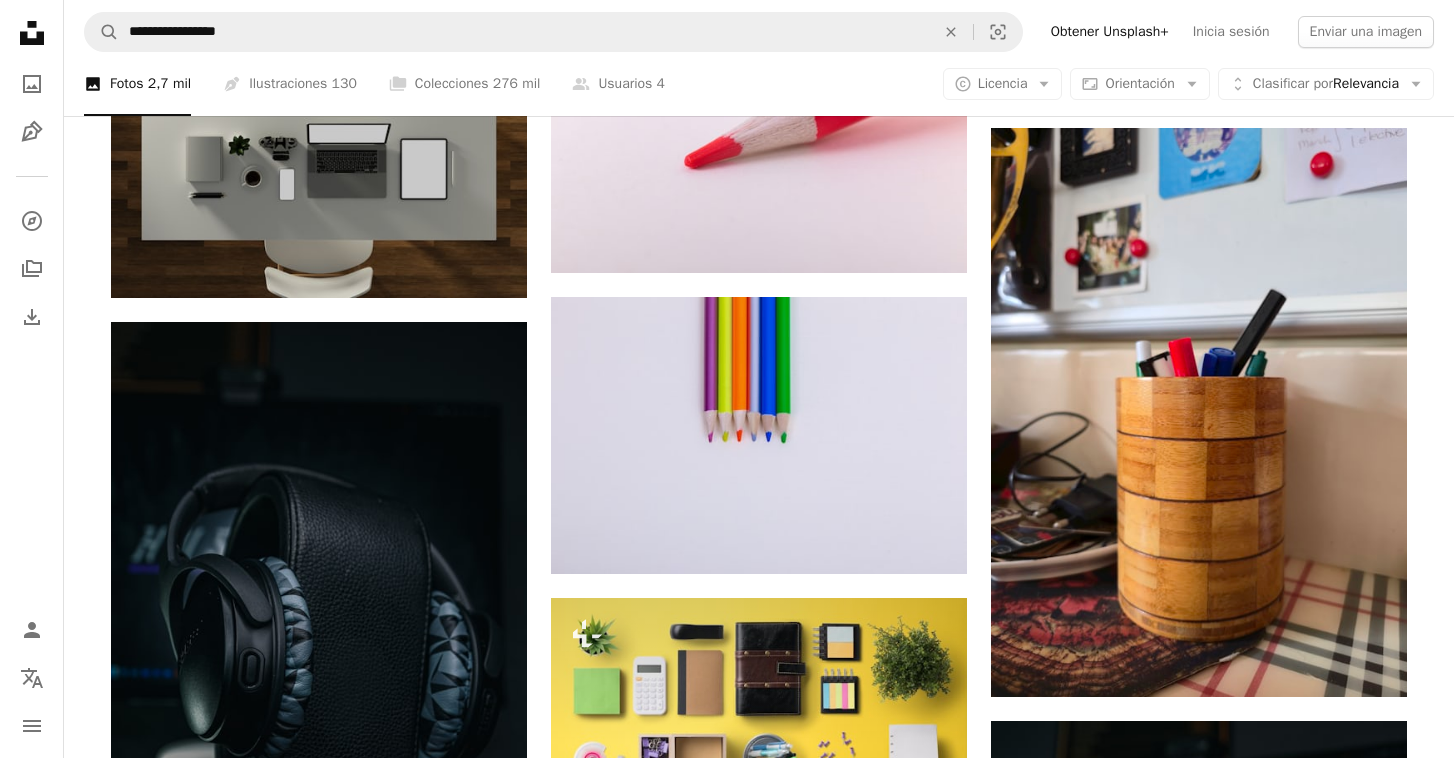 scroll, scrollTop: 13432, scrollLeft: 0, axis: vertical 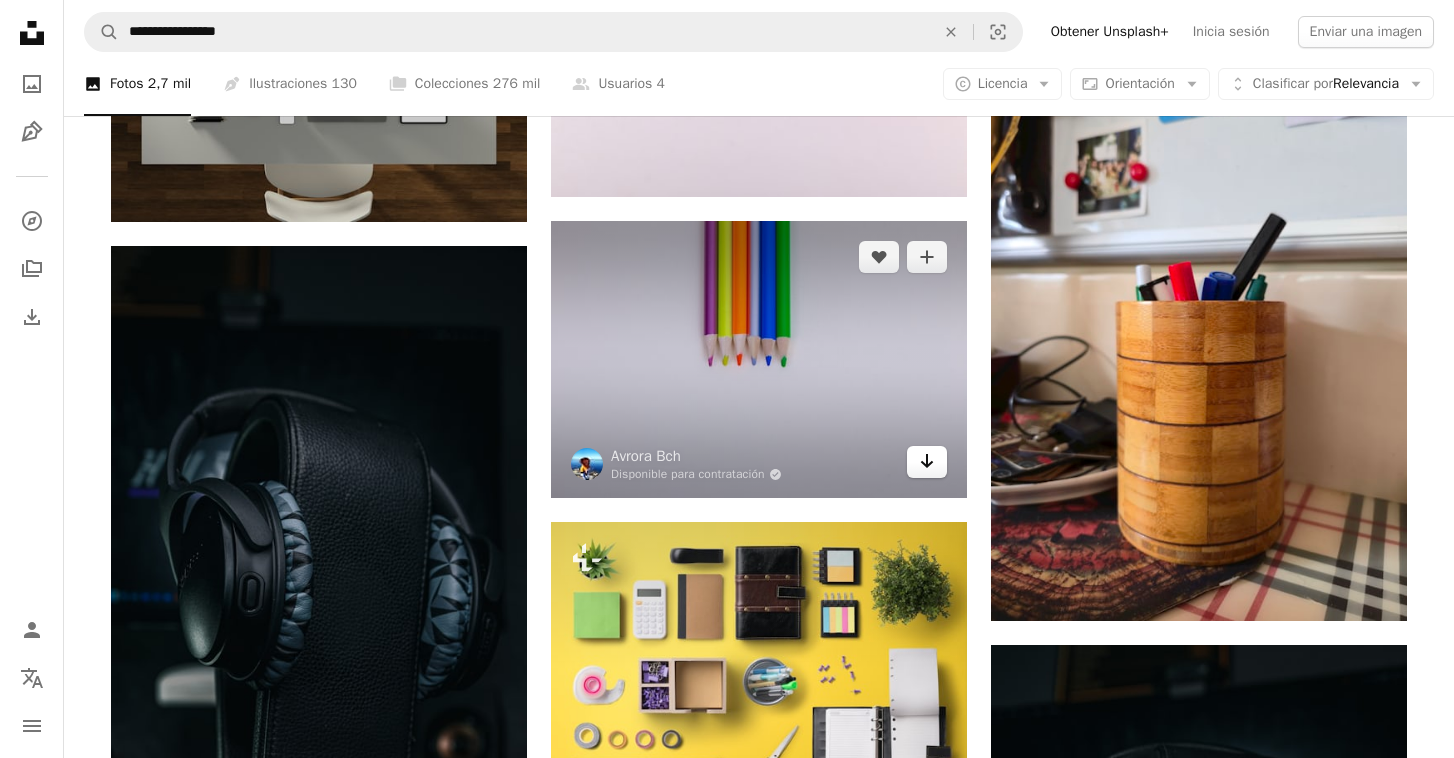 click on "Arrow pointing down" 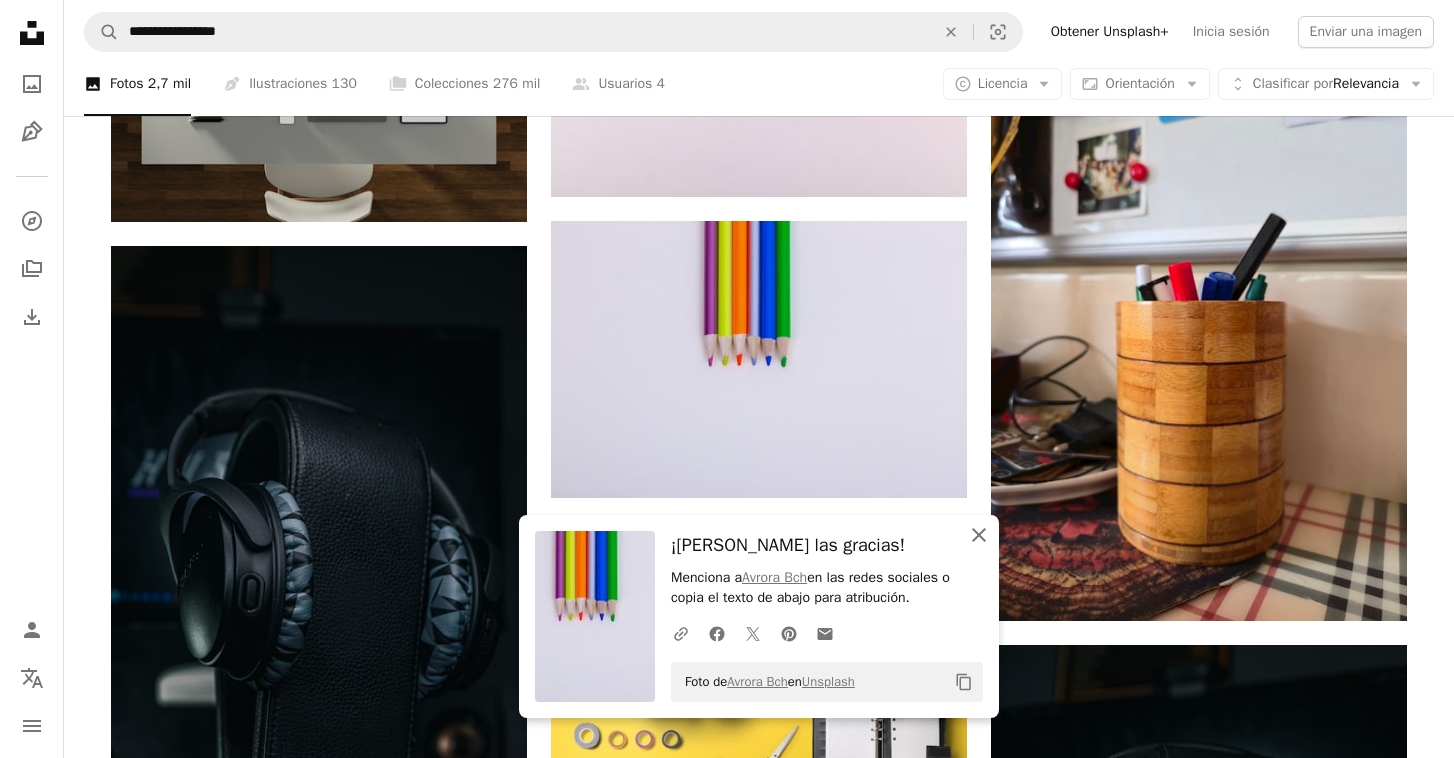 click 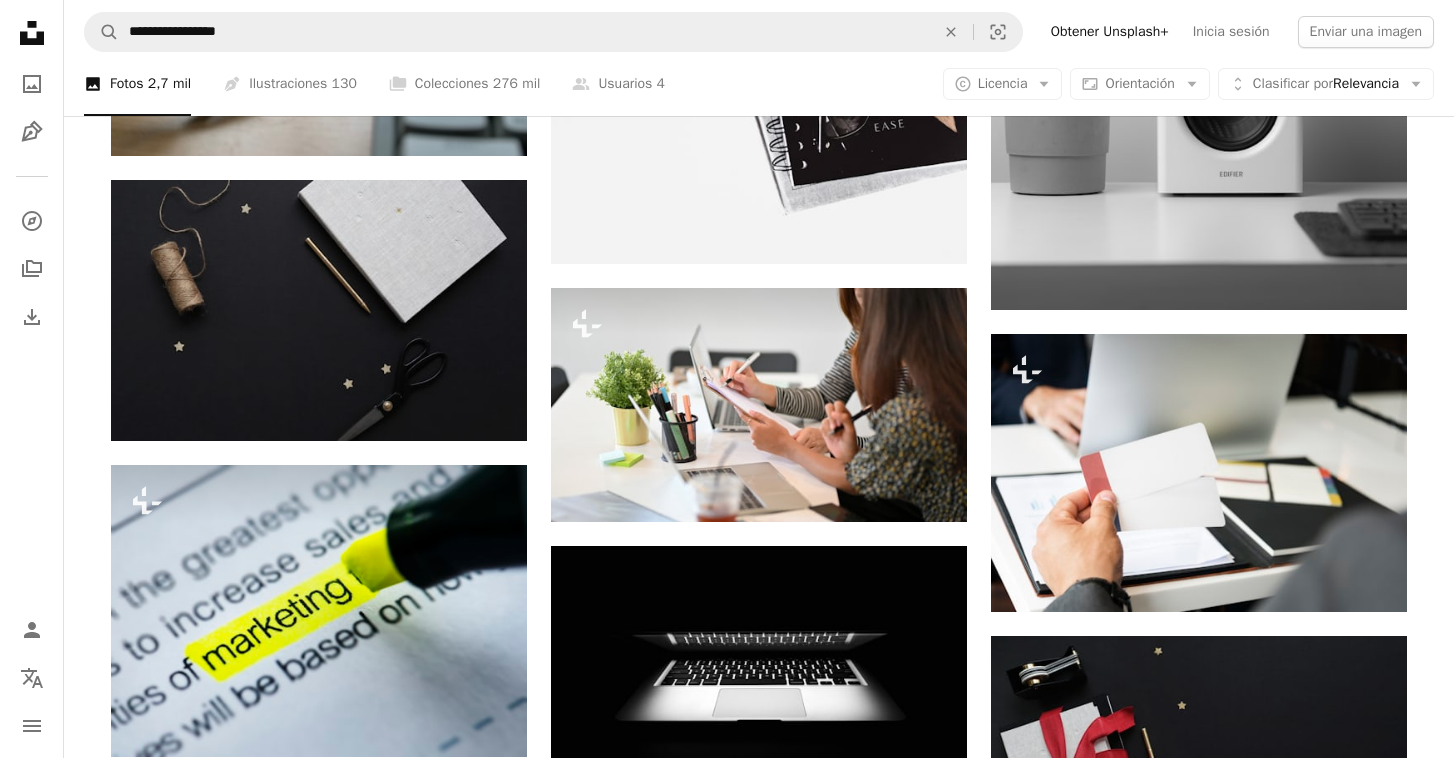 scroll, scrollTop: 19552, scrollLeft: 0, axis: vertical 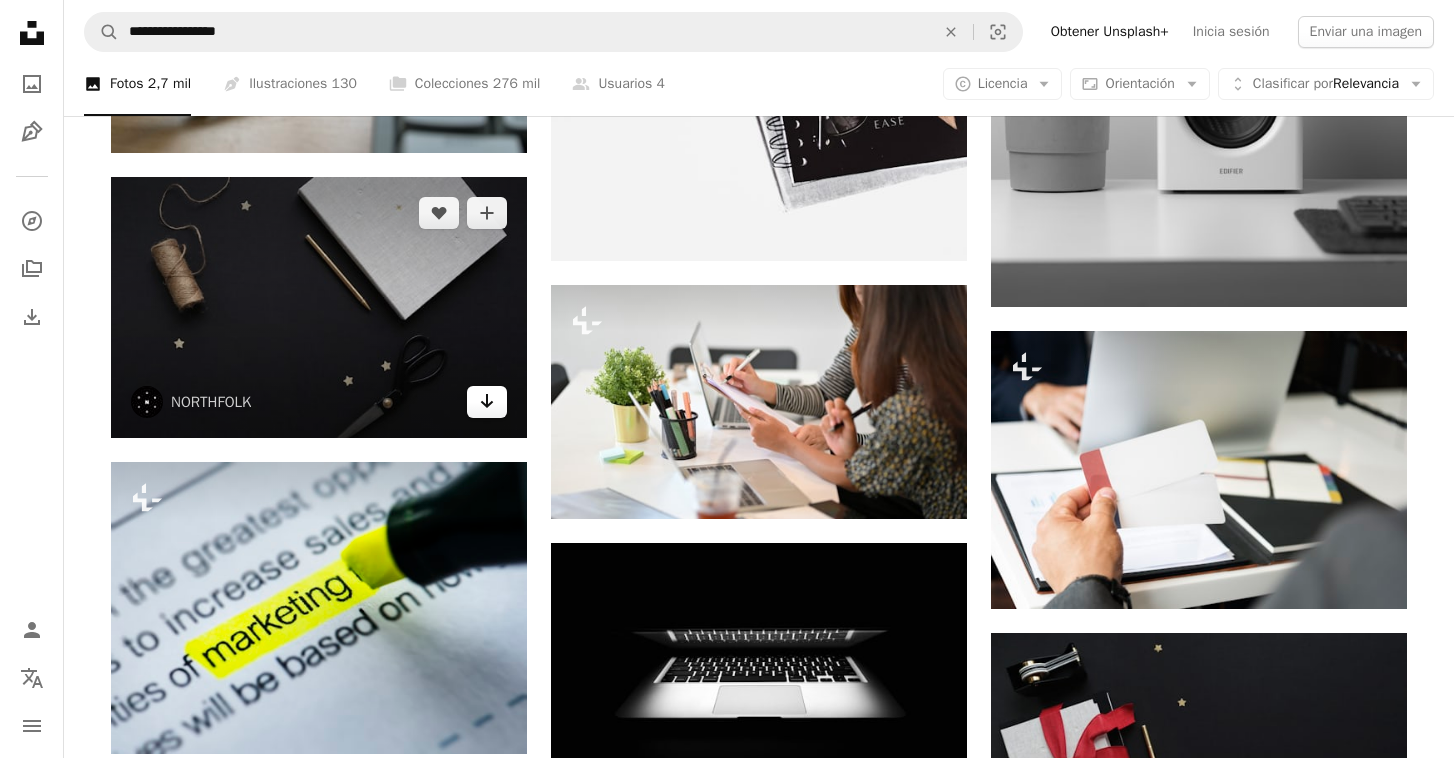 click 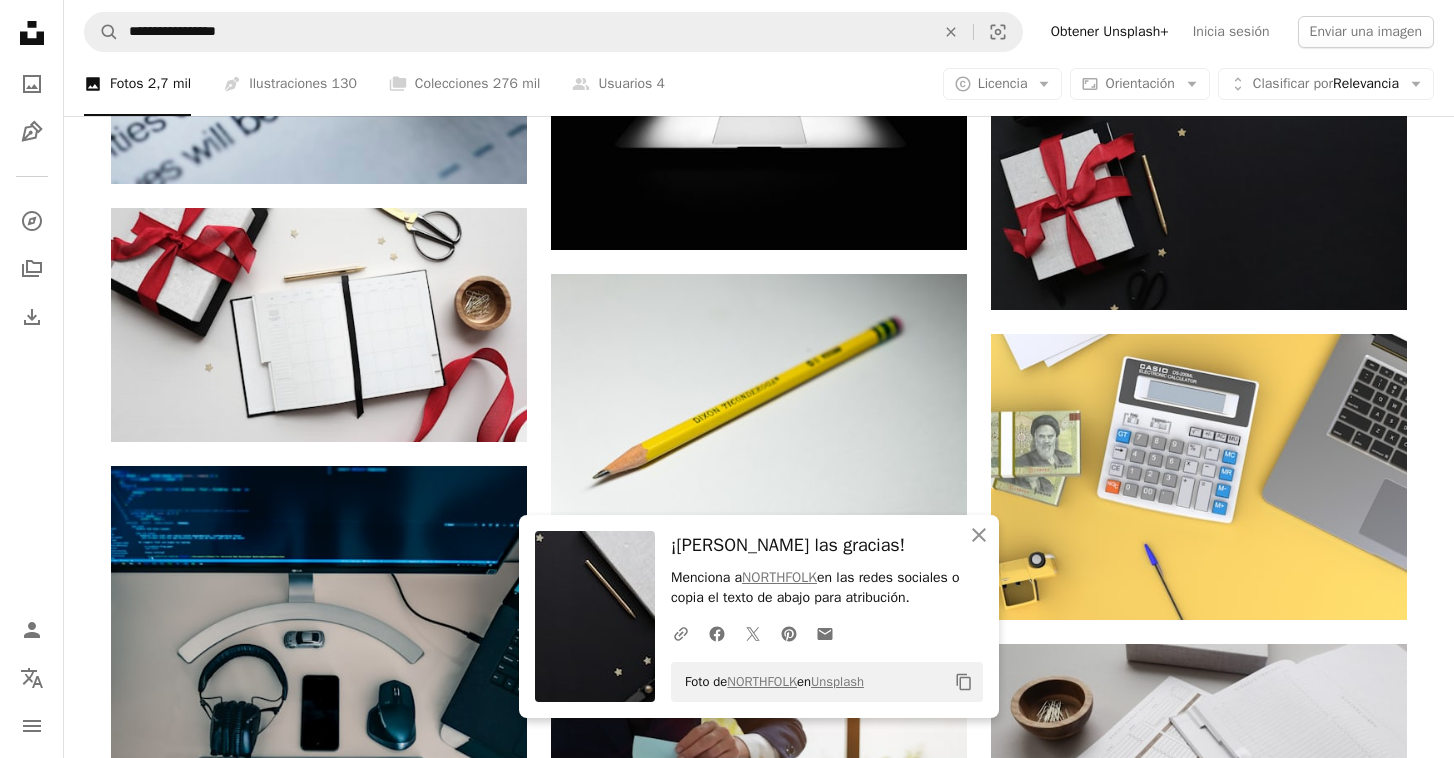 scroll, scrollTop: 20125, scrollLeft: 0, axis: vertical 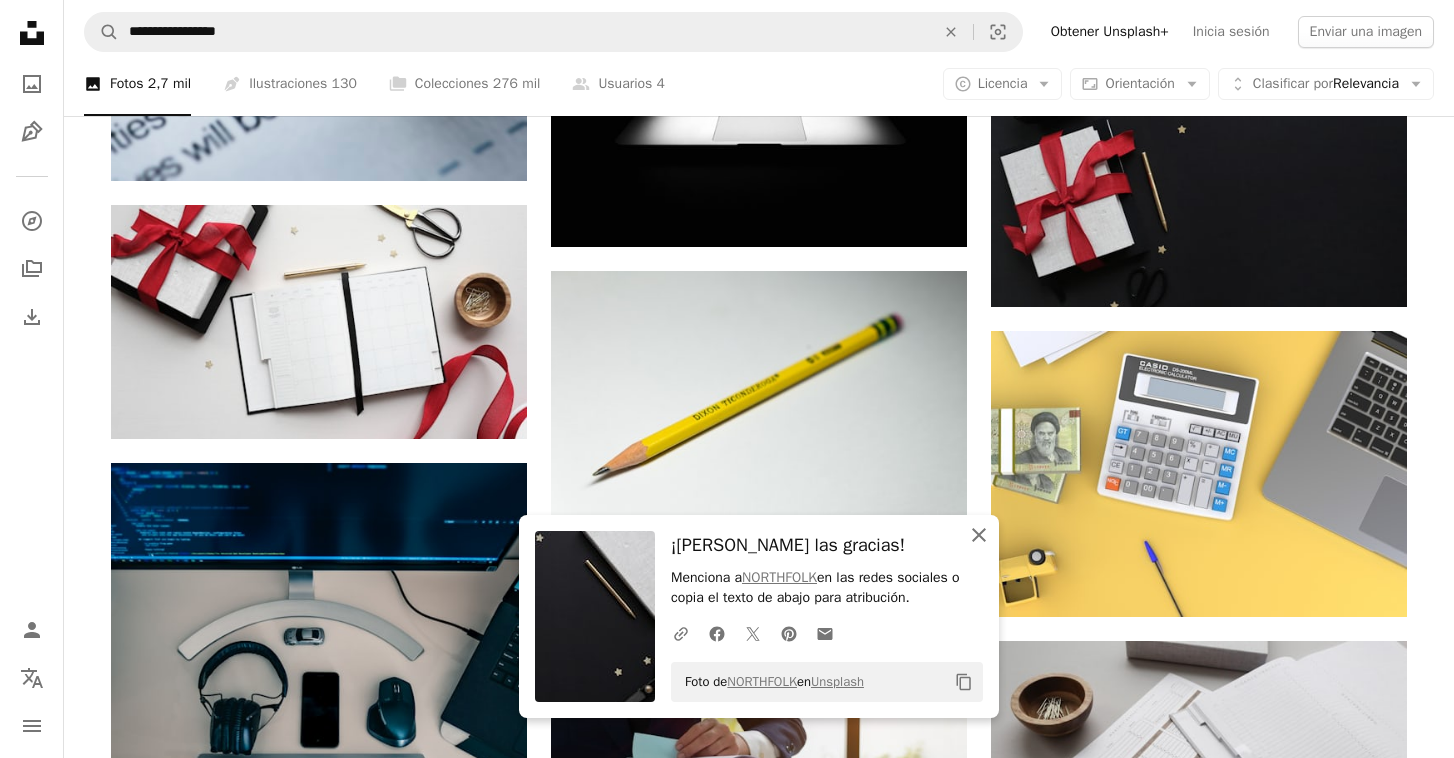click on "An X shape" 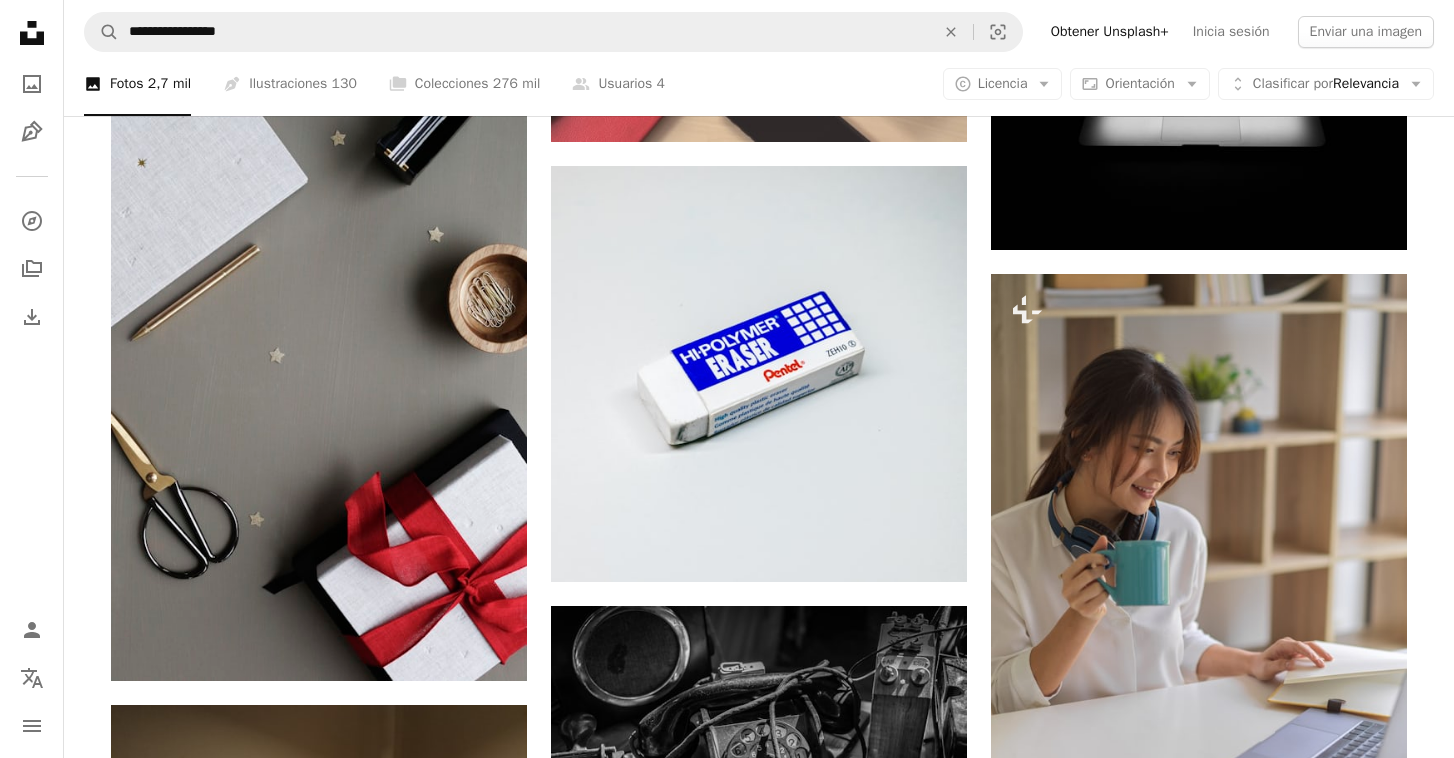 scroll, scrollTop: 22638, scrollLeft: 0, axis: vertical 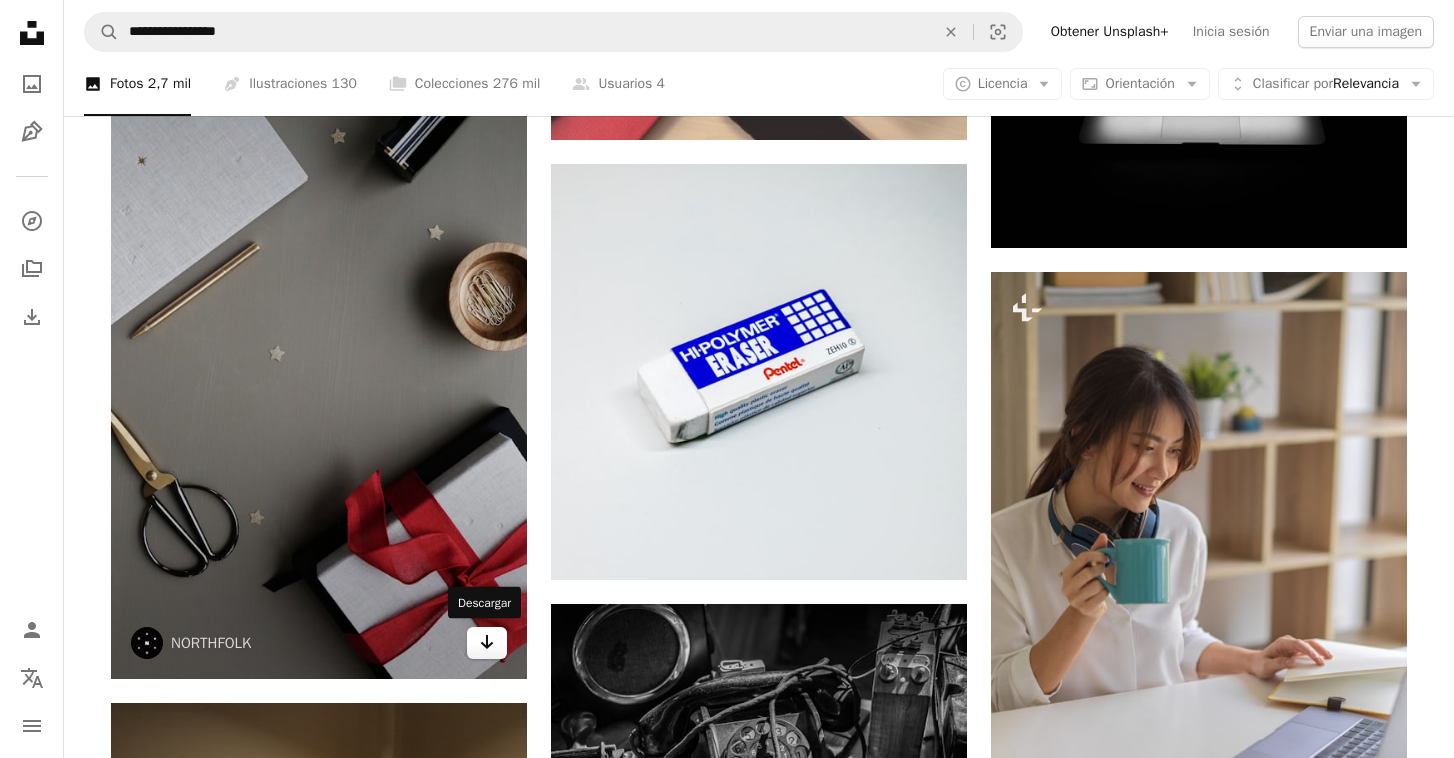 click on "Arrow pointing down" 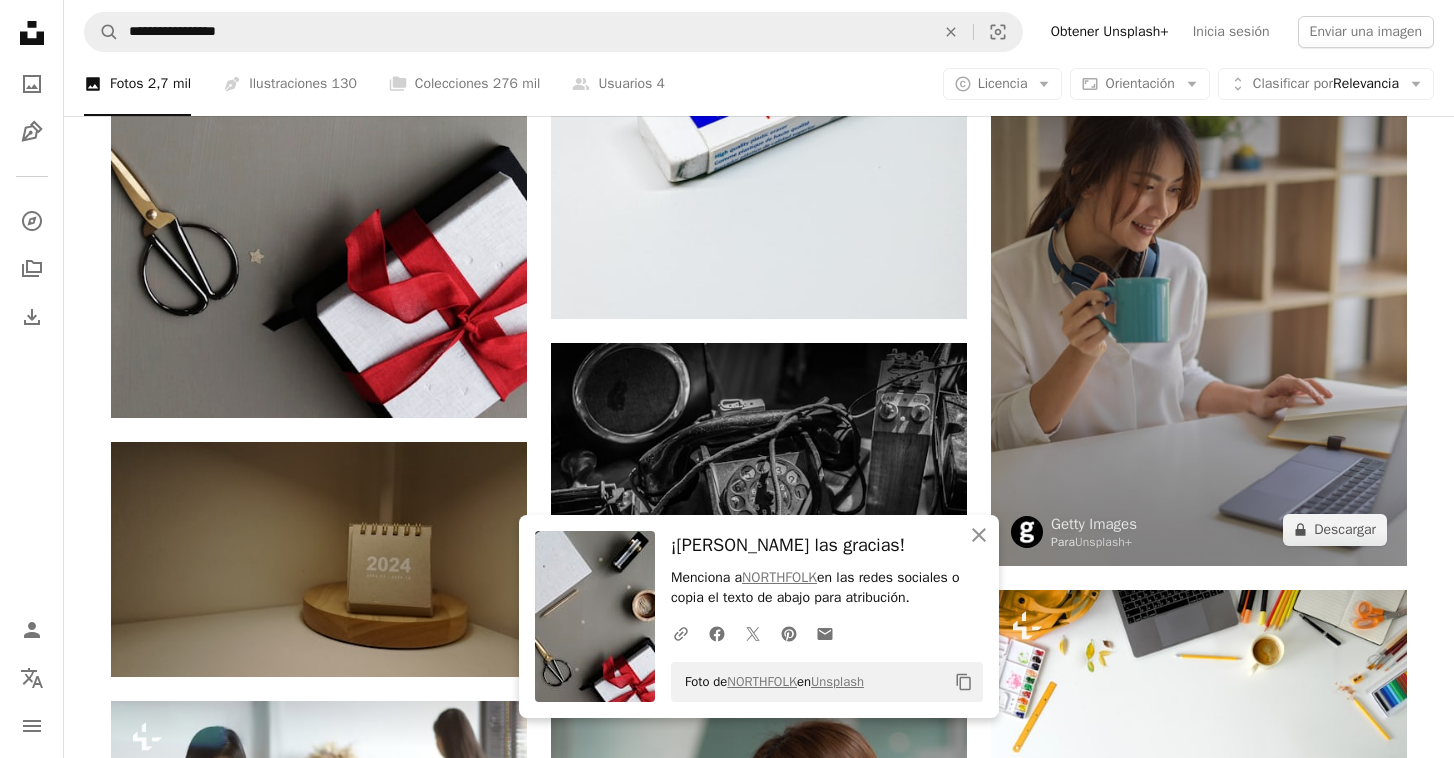 scroll, scrollTop: 22901, scrollLeft: 0, axis: vertical 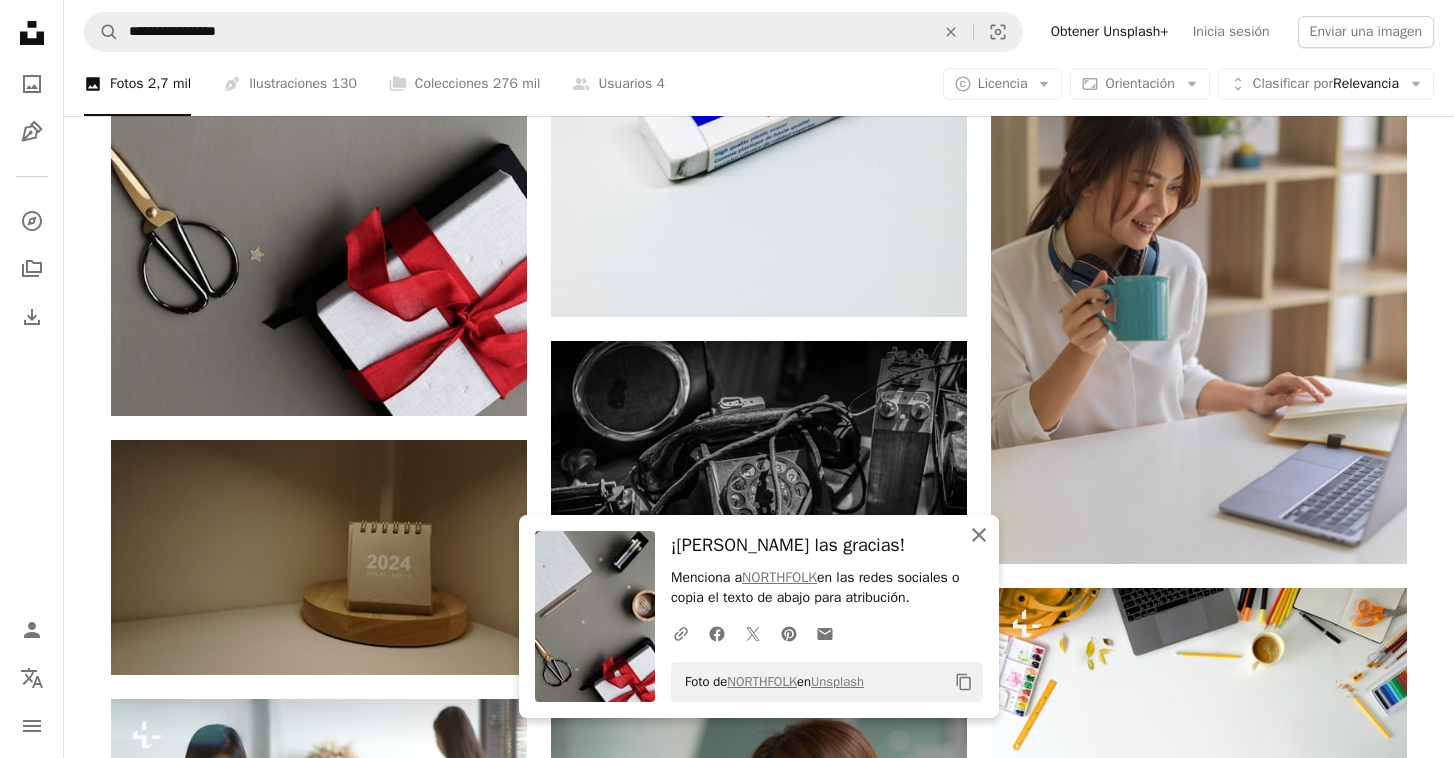 click 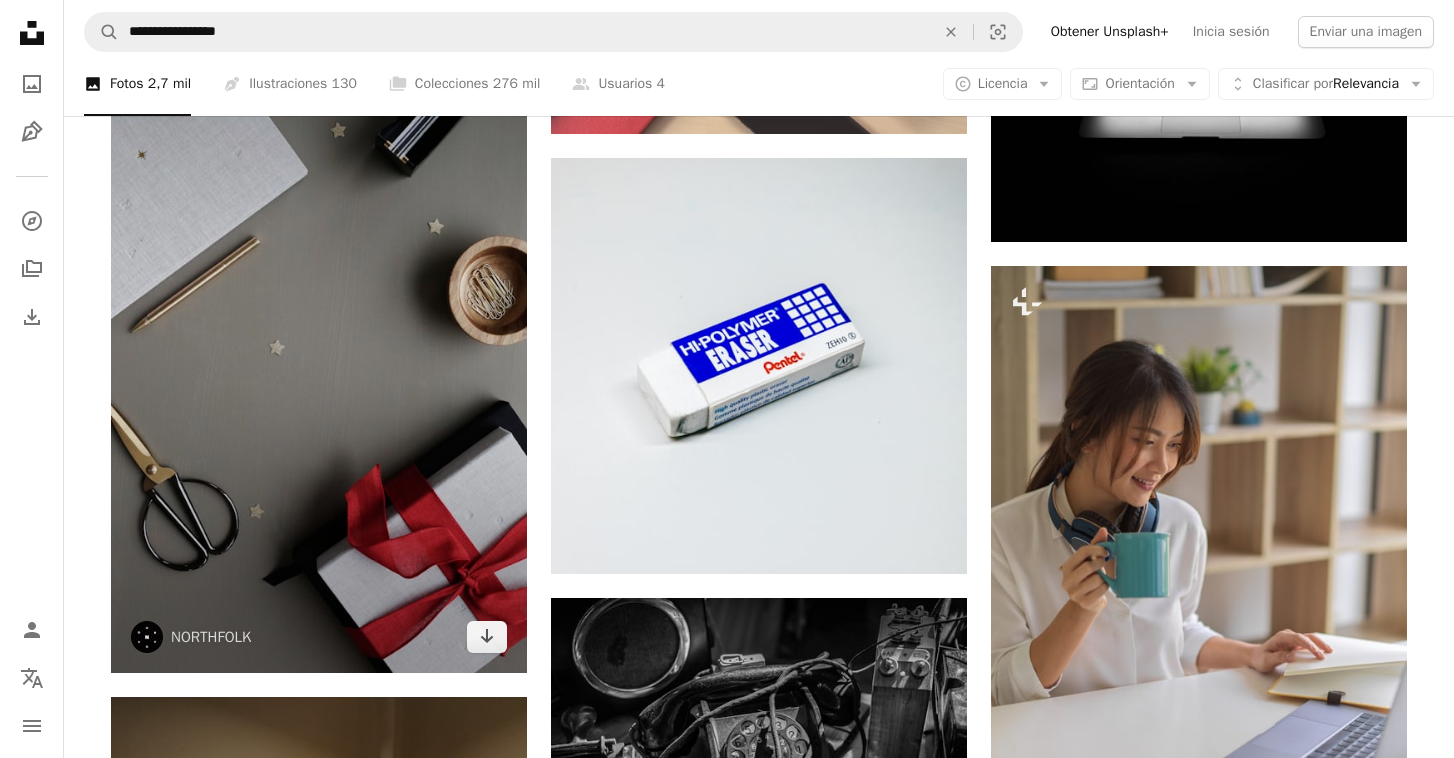 scroll, scrollTop: 22642, scrollLeft: 0, axis: vertical 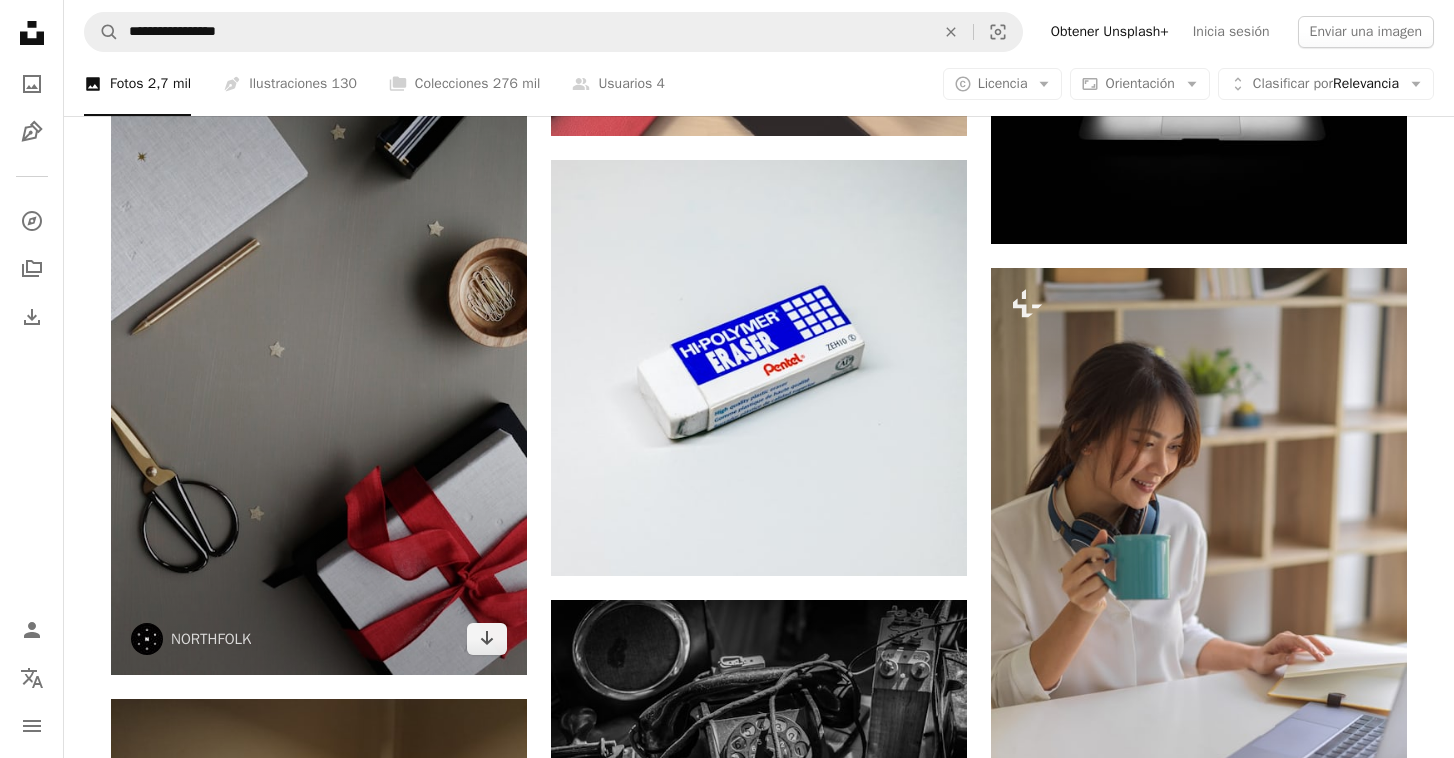 click at bounding box center [147, 639] 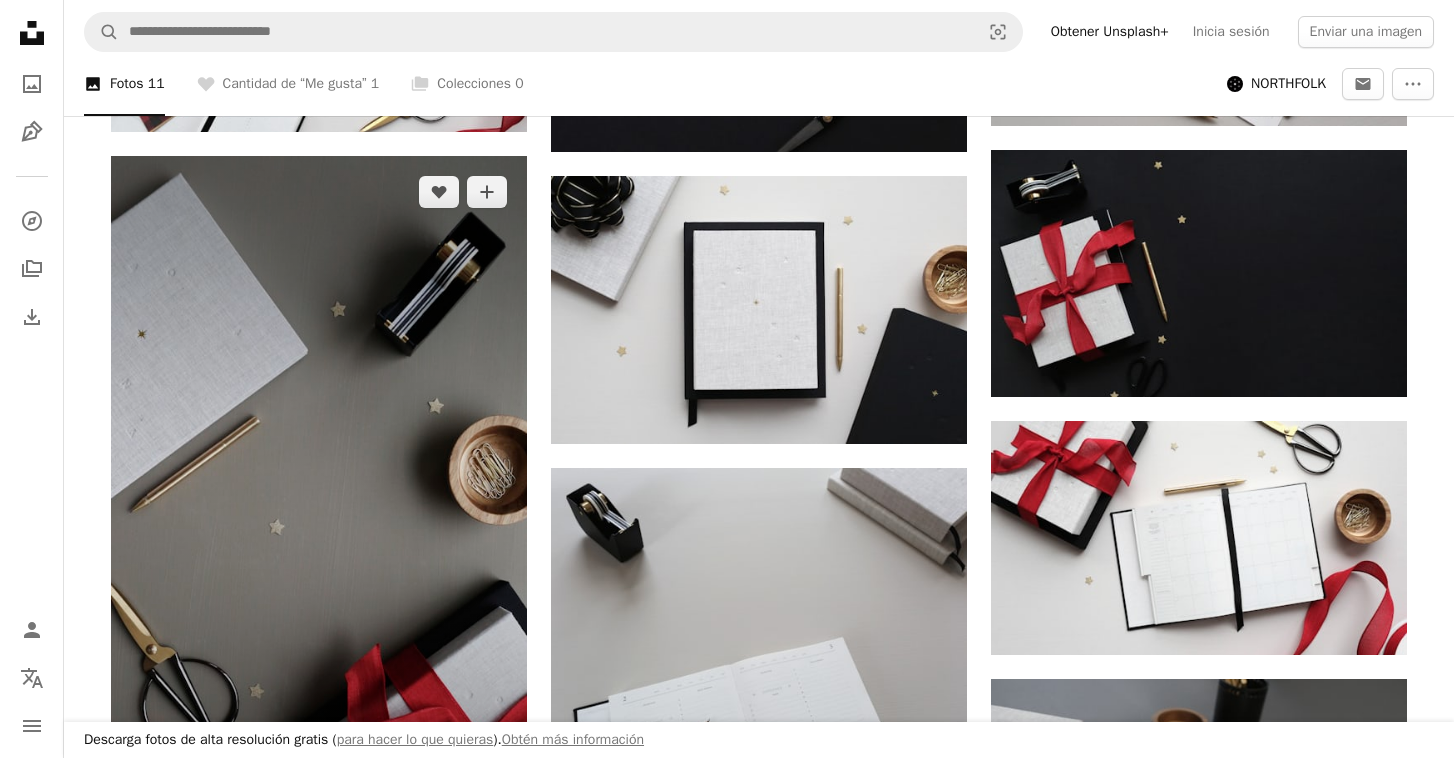 scroll, scrollTop: 704, scrollLeft: 0, axis: vertical 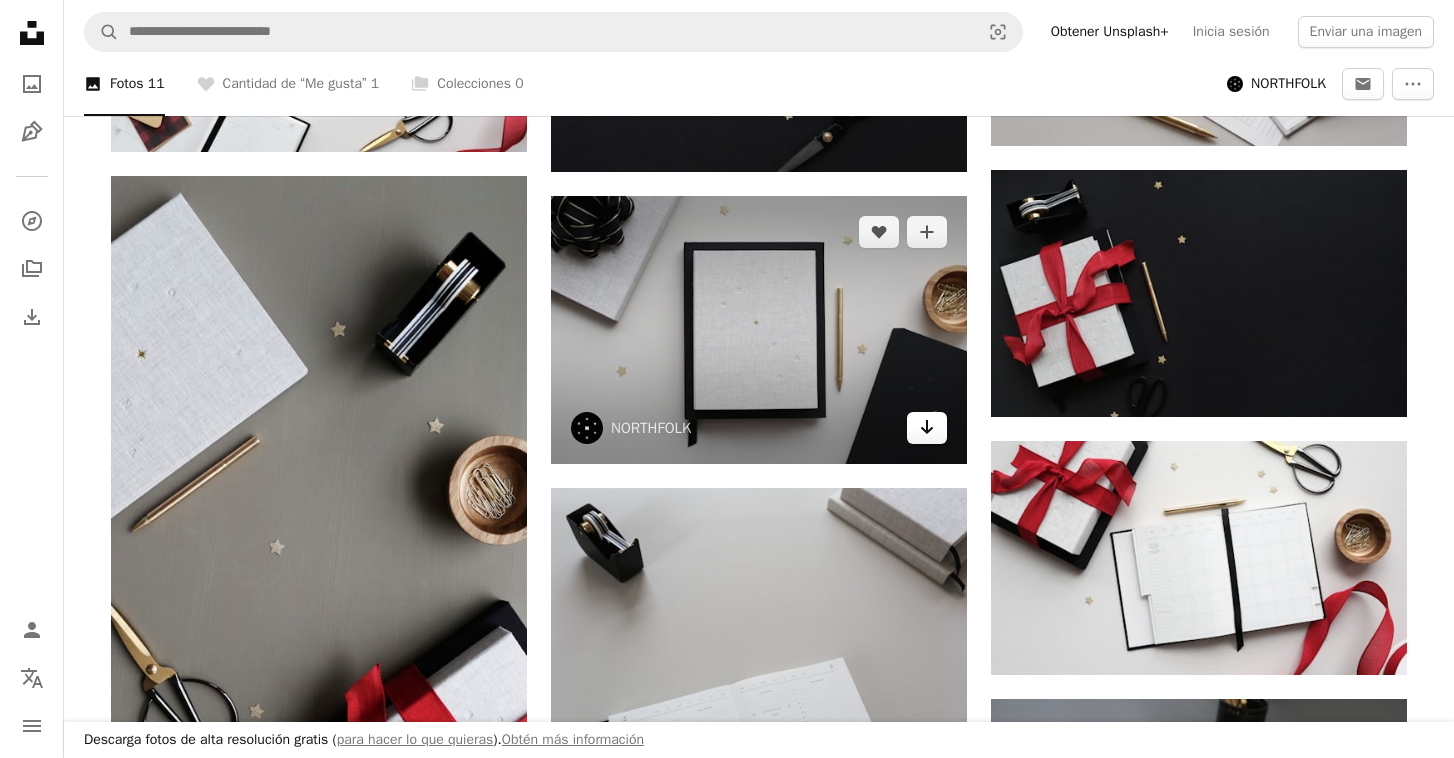click on "Arrow pointing down" 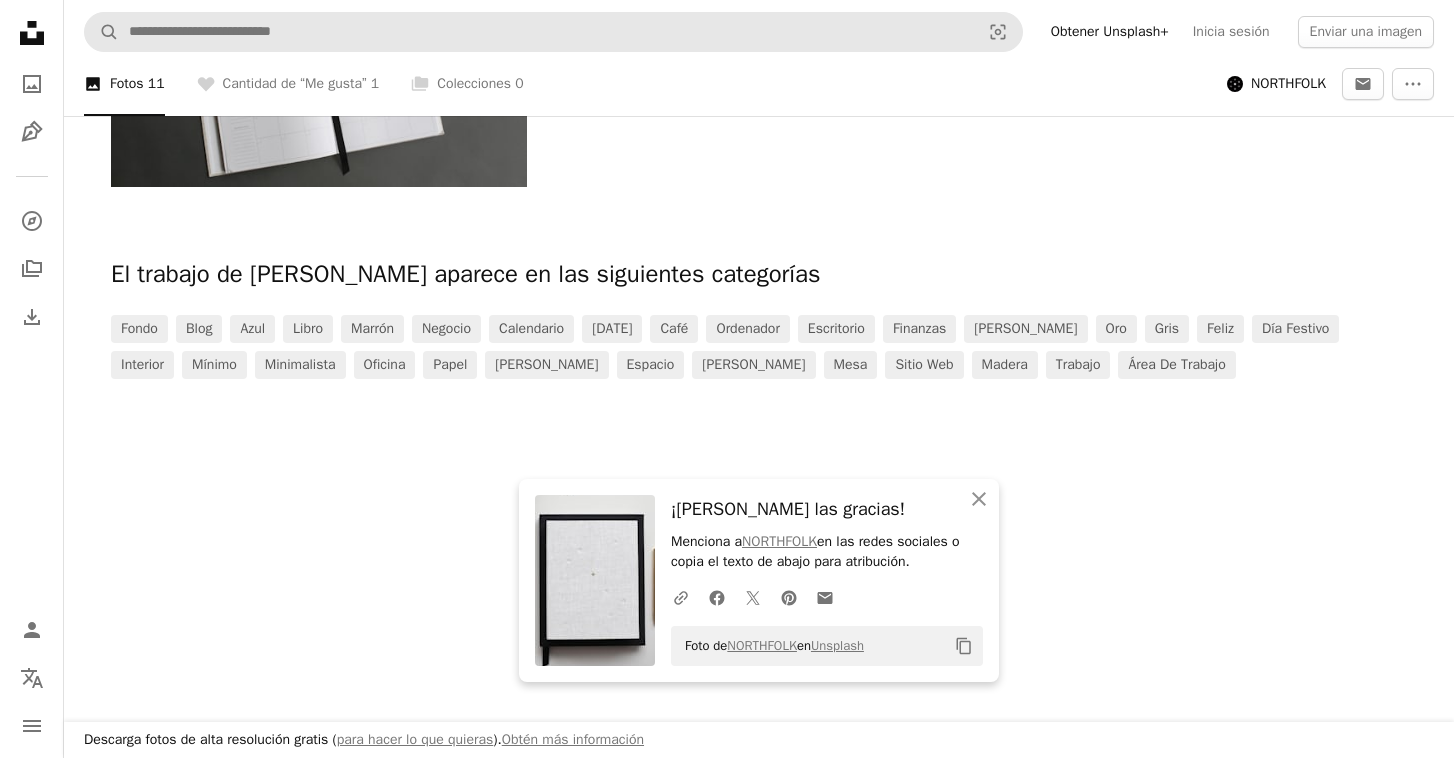 scroll, scrollTop: 1690, scrollLeft: 0, axis: vertical 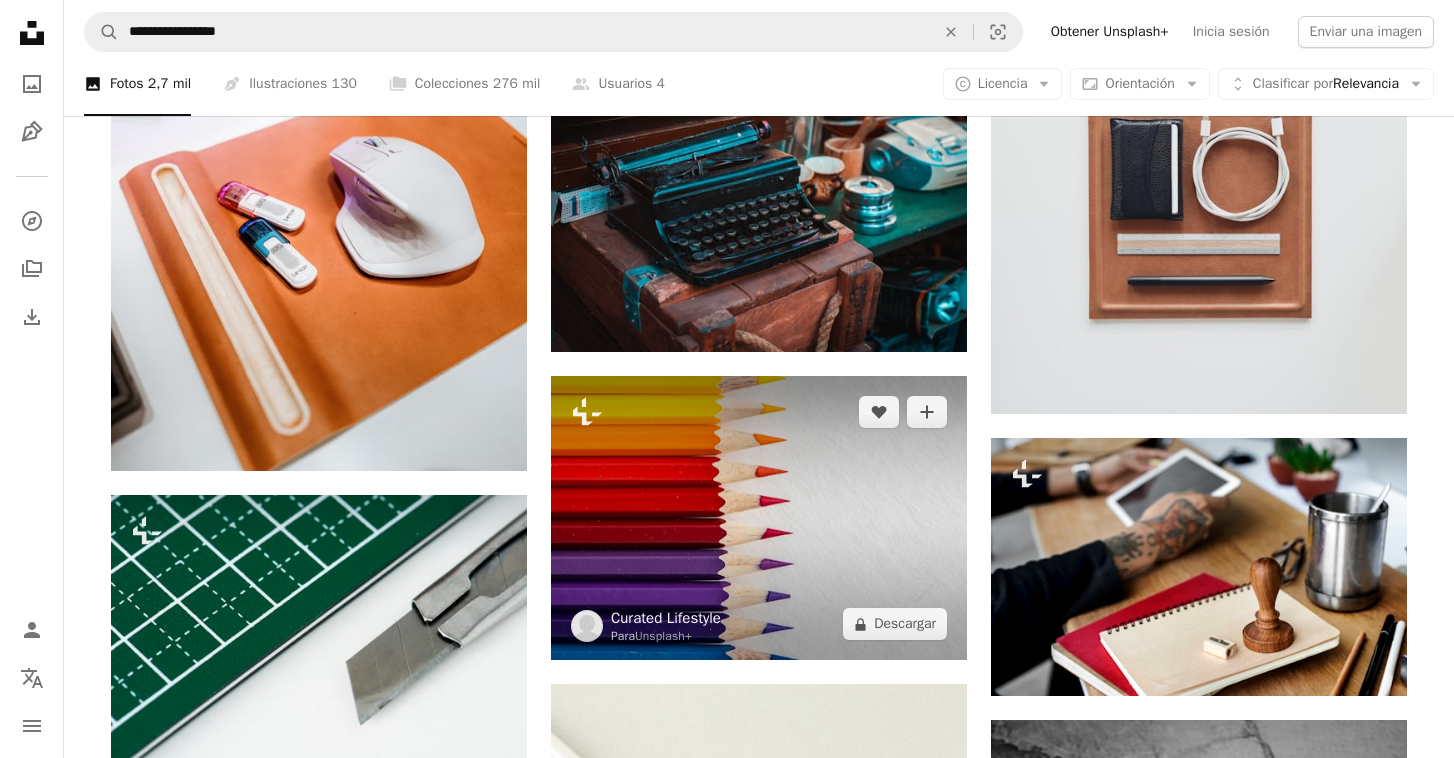 click on "Curated Lifestyle" at bounding box center [666, 618] 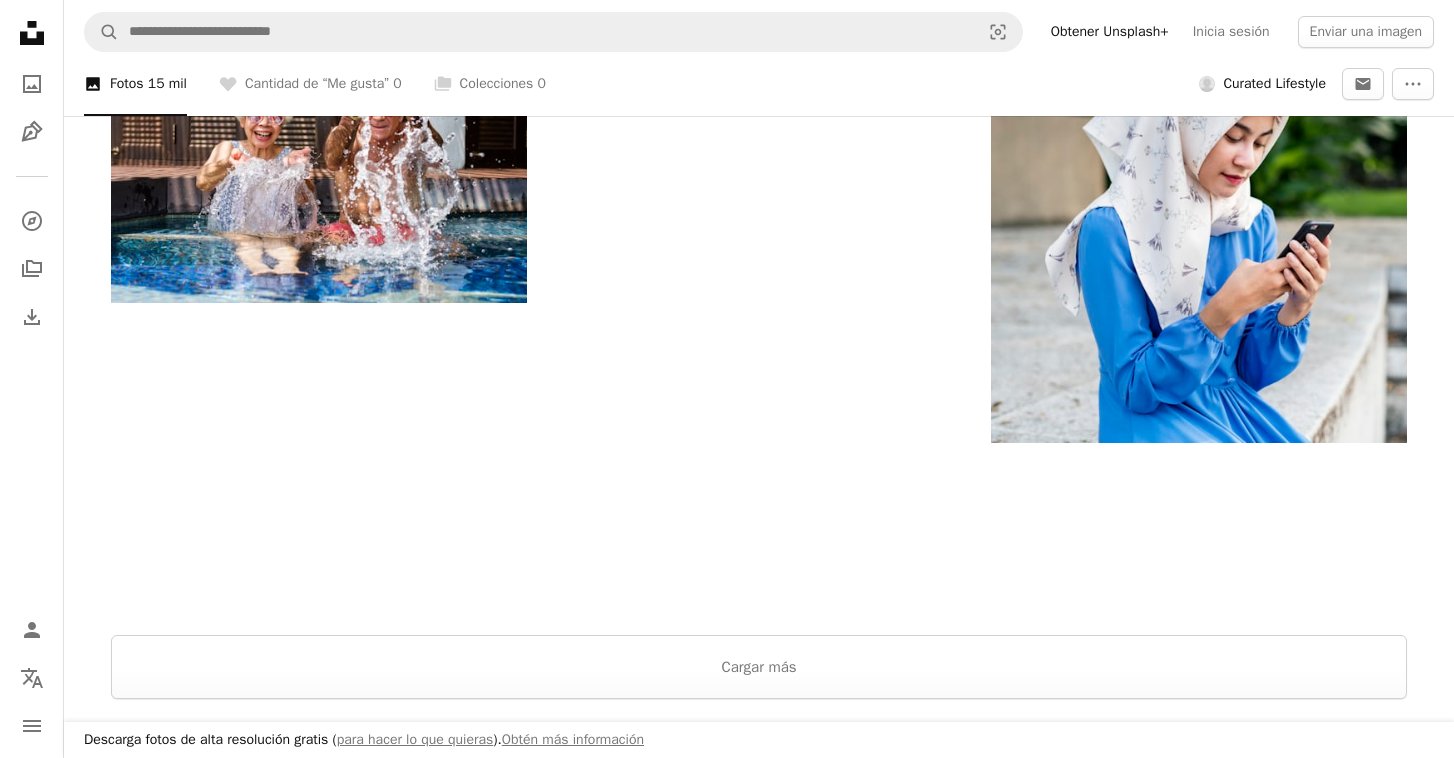 scroll, scrollTop: 2392, scrollLeft: 0, axis: vertical 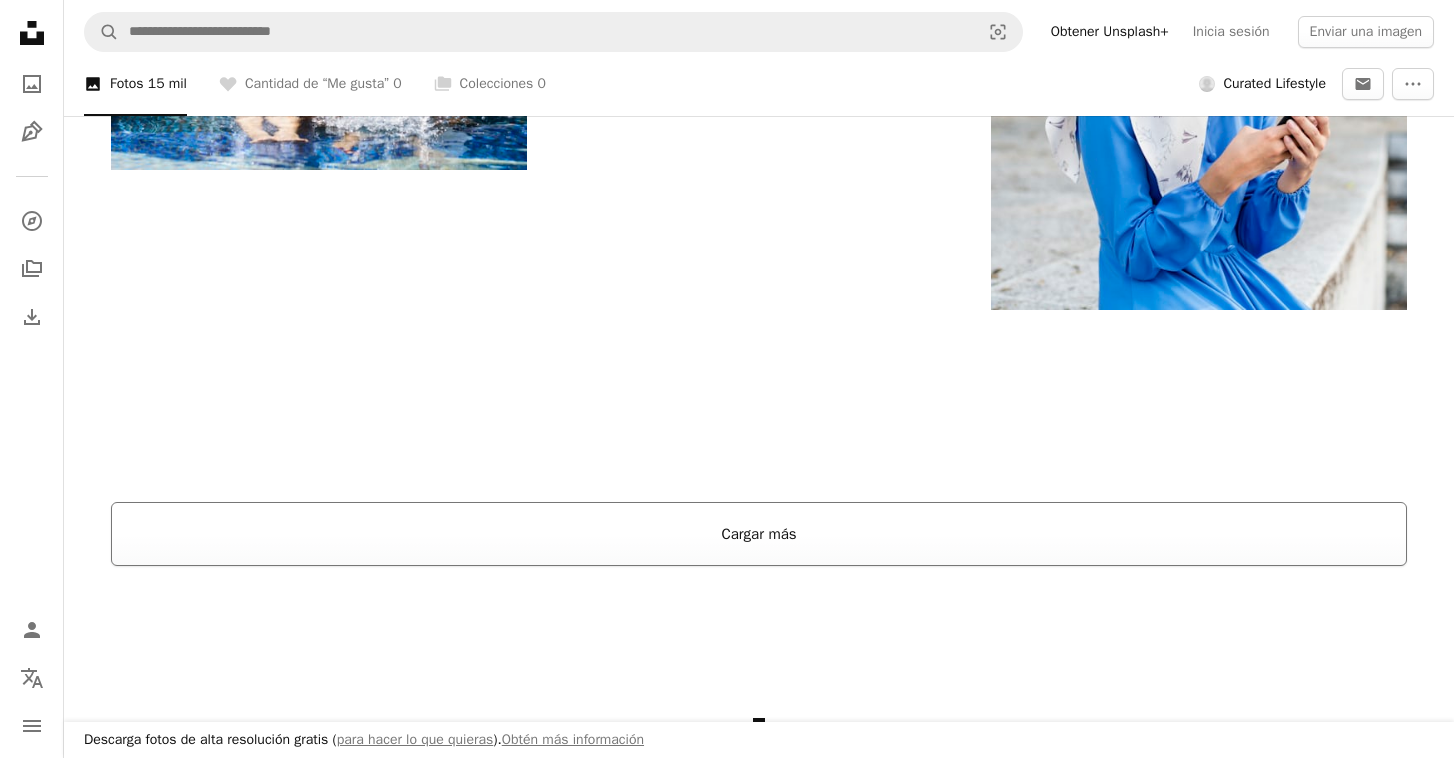 click on "Cargar más" at bounding box center [759, 534] 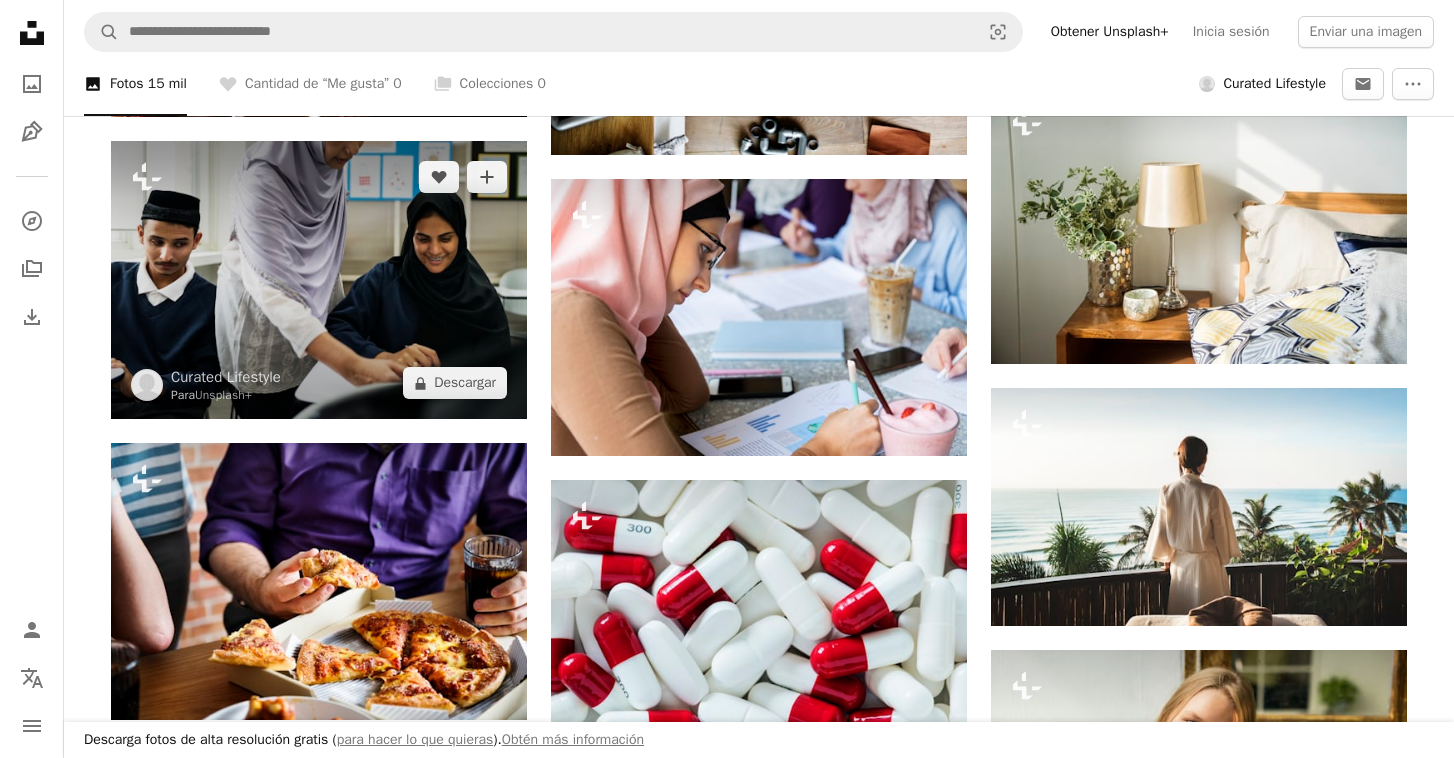 scroll, scrollTop: 18799, scrollLeft: 0, axis: vertical 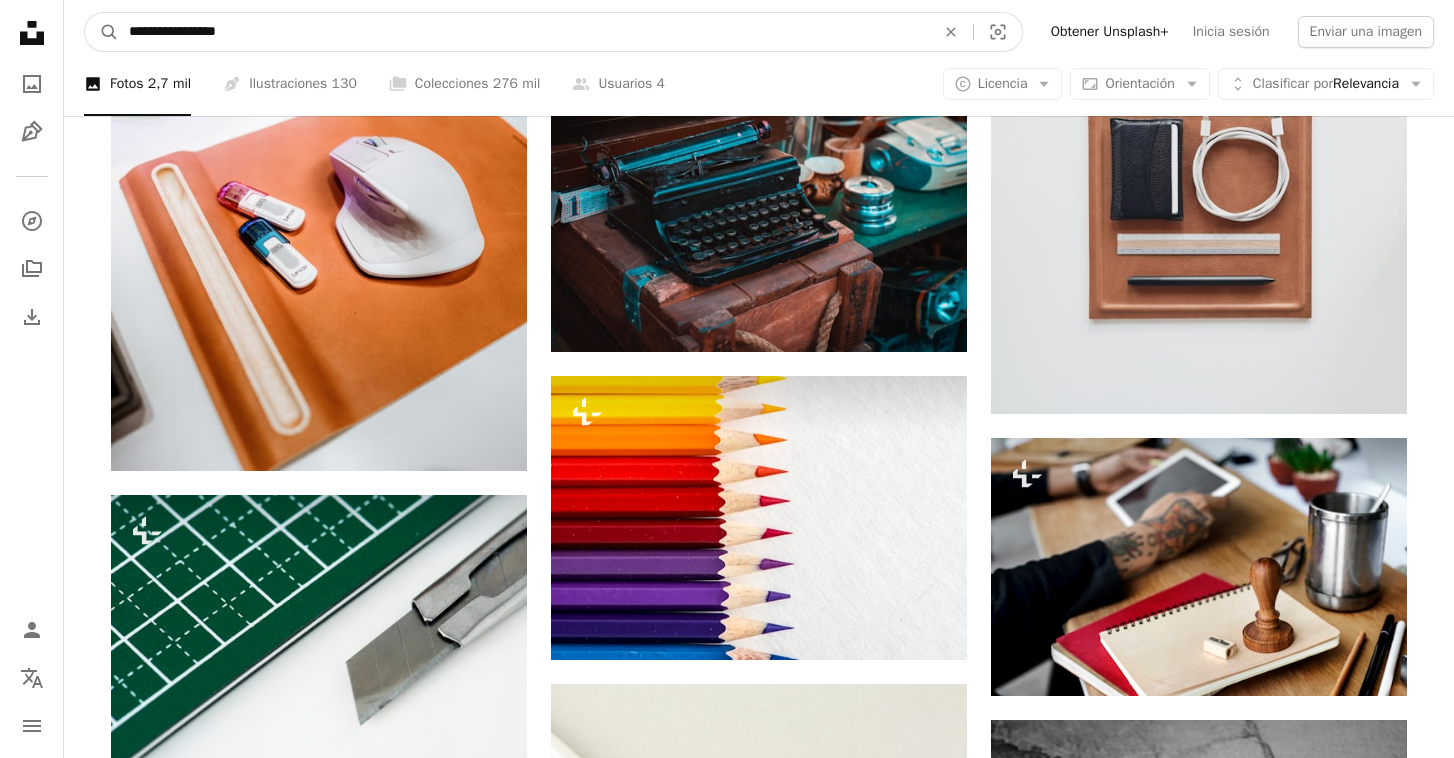 drag, startPoint x: 296, startPoint y: 42, endPoint x: 74, endPoint y: 9, distance: 224.4393 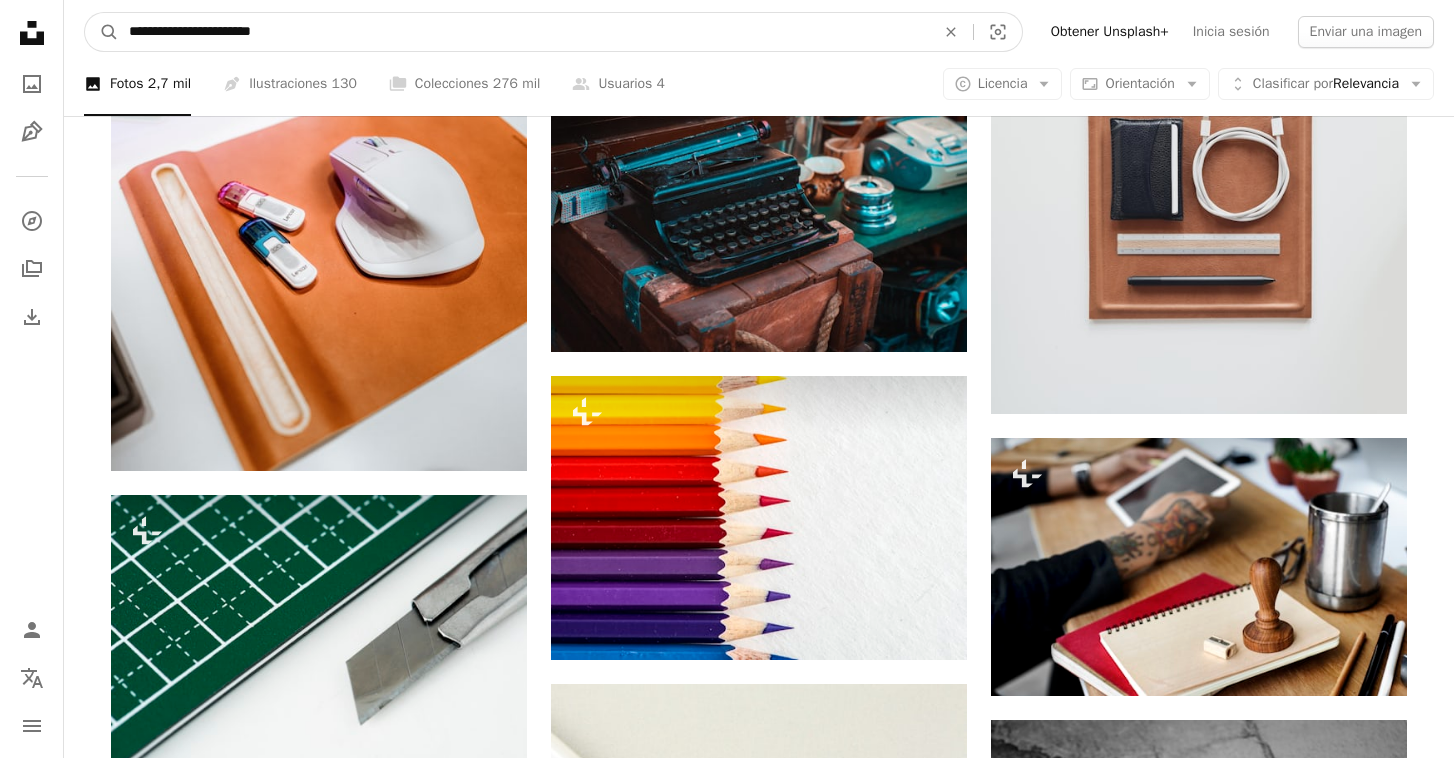 type on "**********" 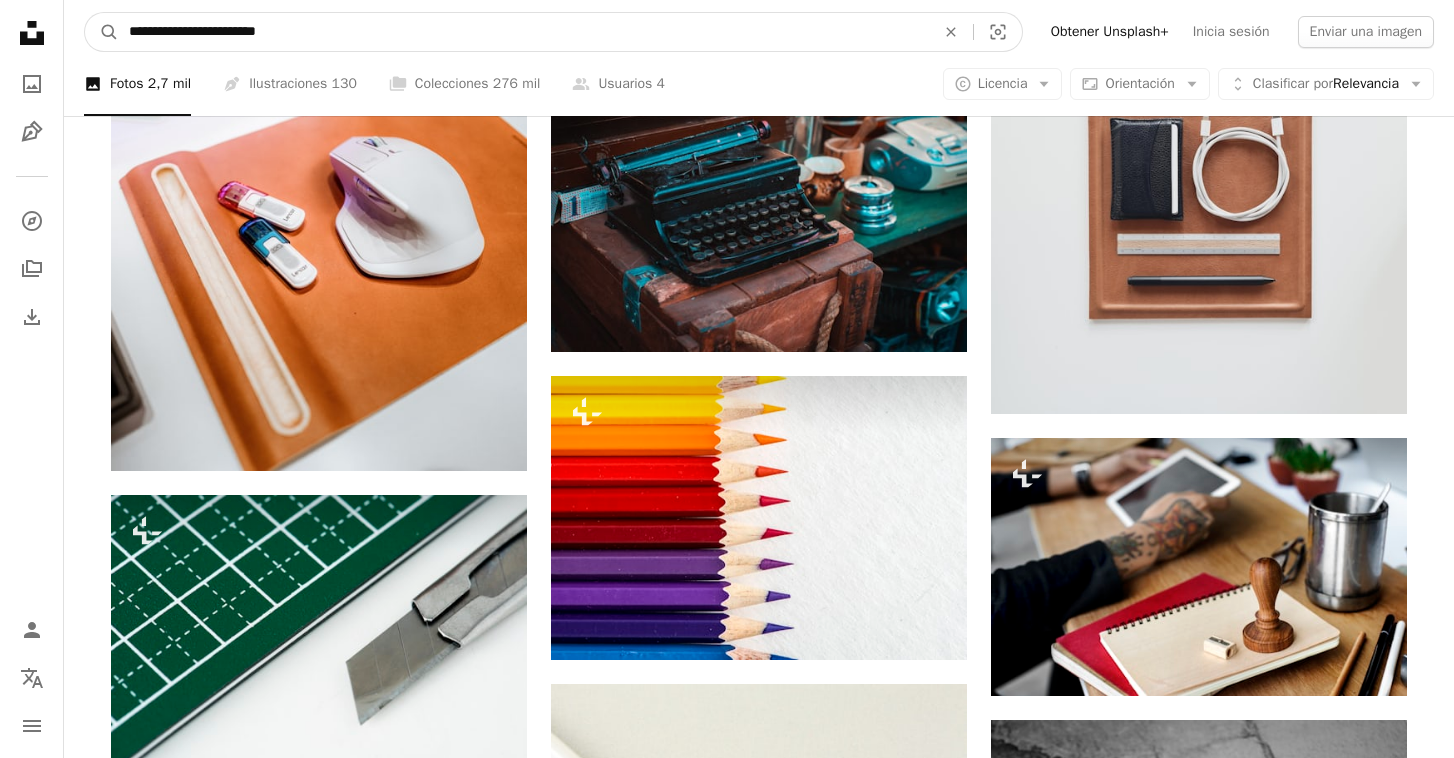 click on "A magnifying glass" at bounding box center (102, 32) 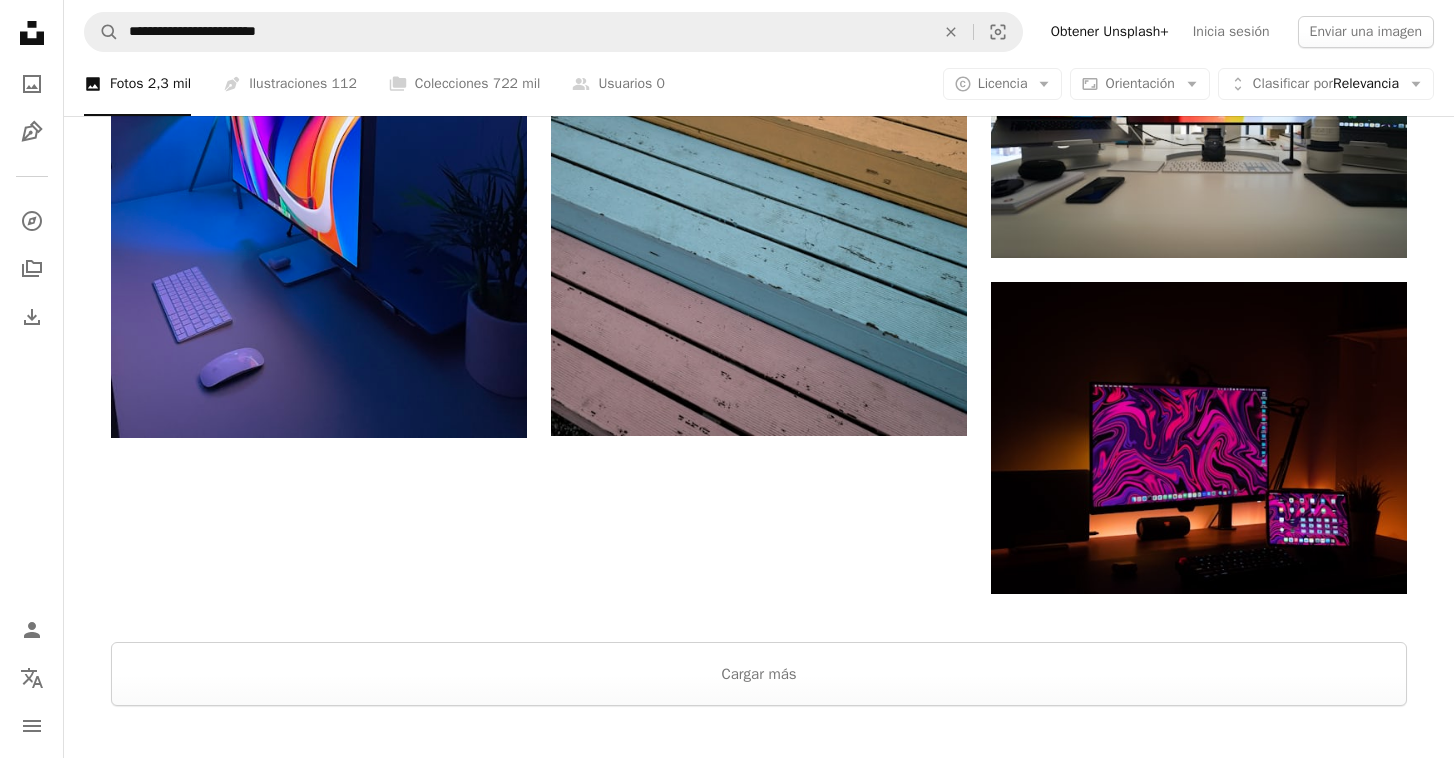 scroll, scrollTop: 3096, scrollLeft: 0, axis: vertical 